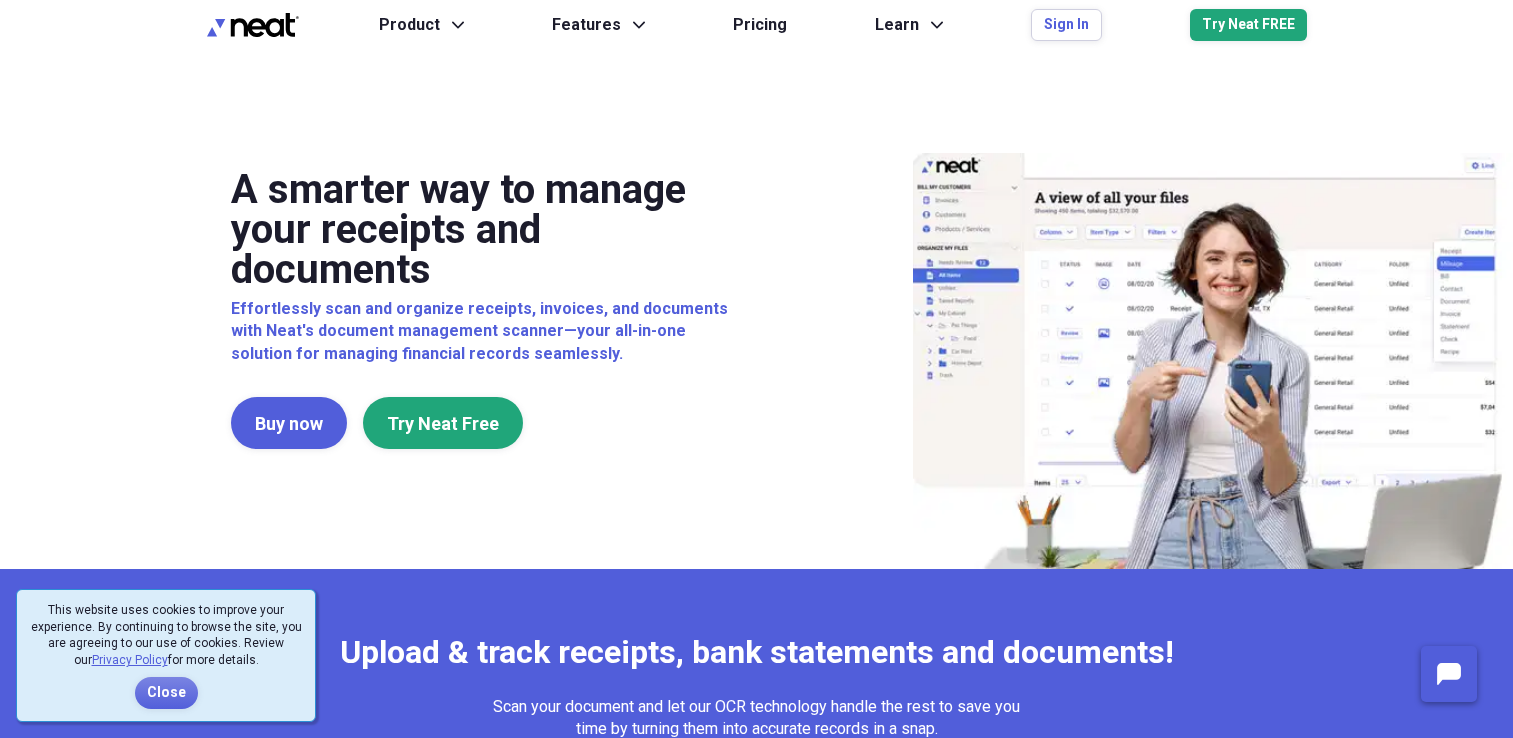 scroll, scrollTop: 0, scrollLeft: 0, axis: both 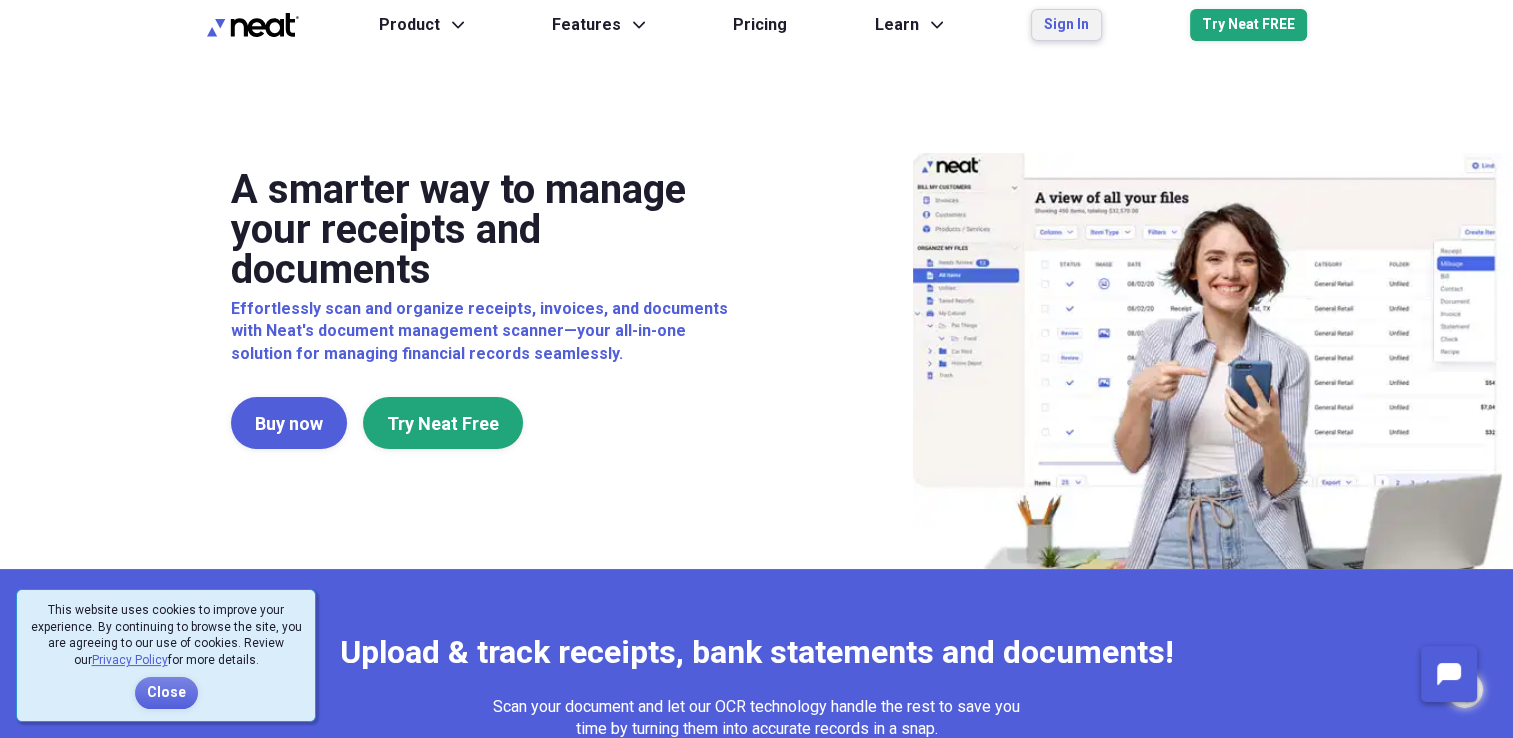 click on "Sign In" at bounding box center [1066, 25] 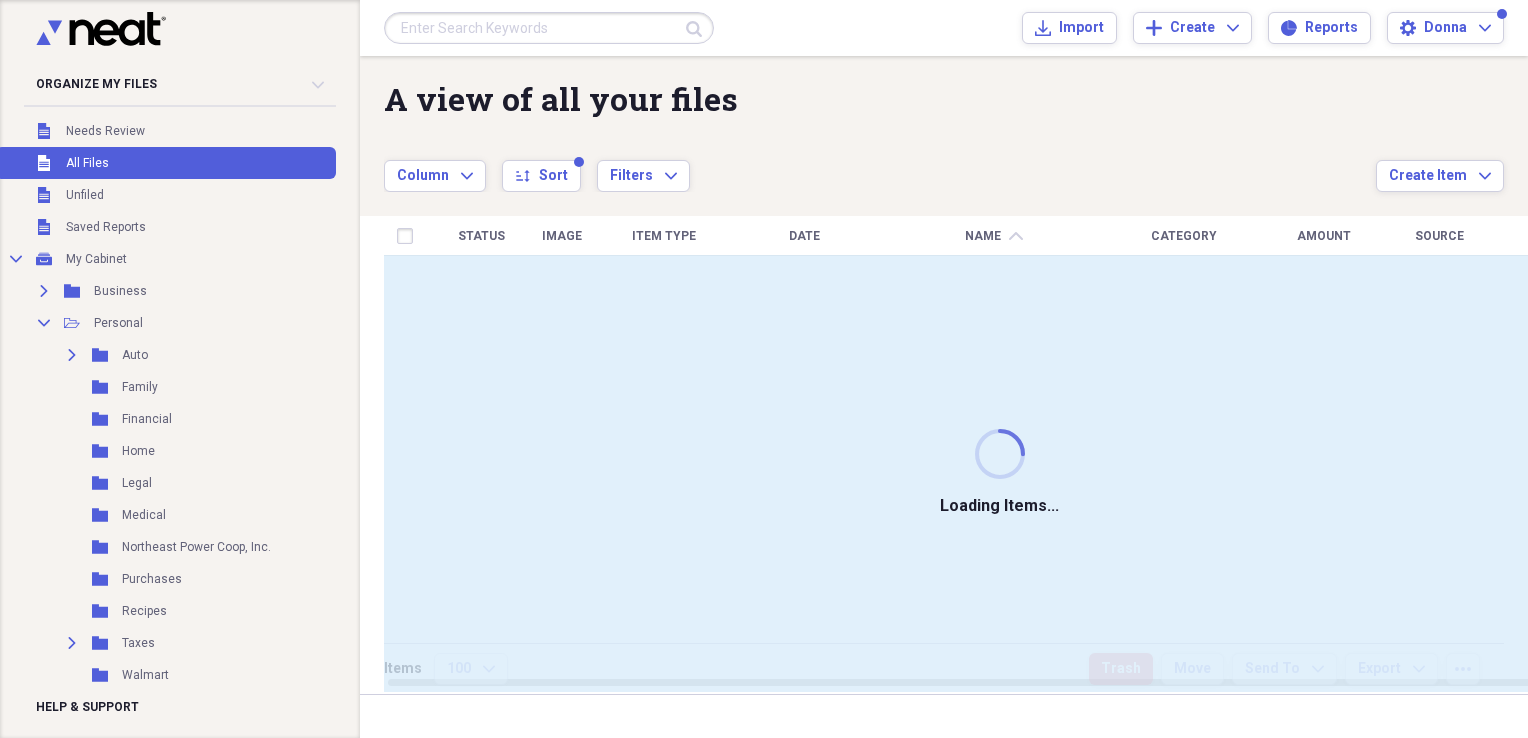scroll, scrollTop: 0, scrollLeft: 0, axis: both 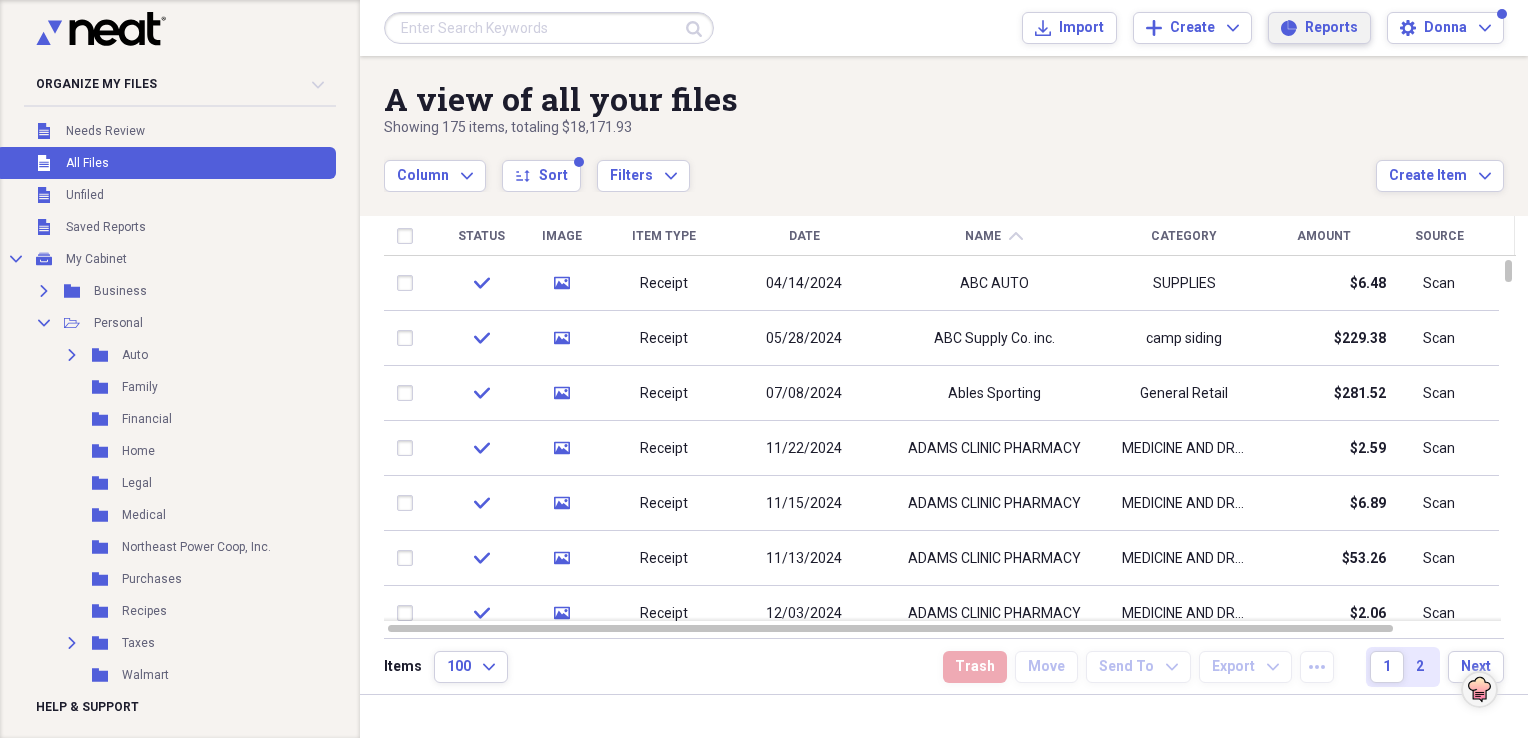 click 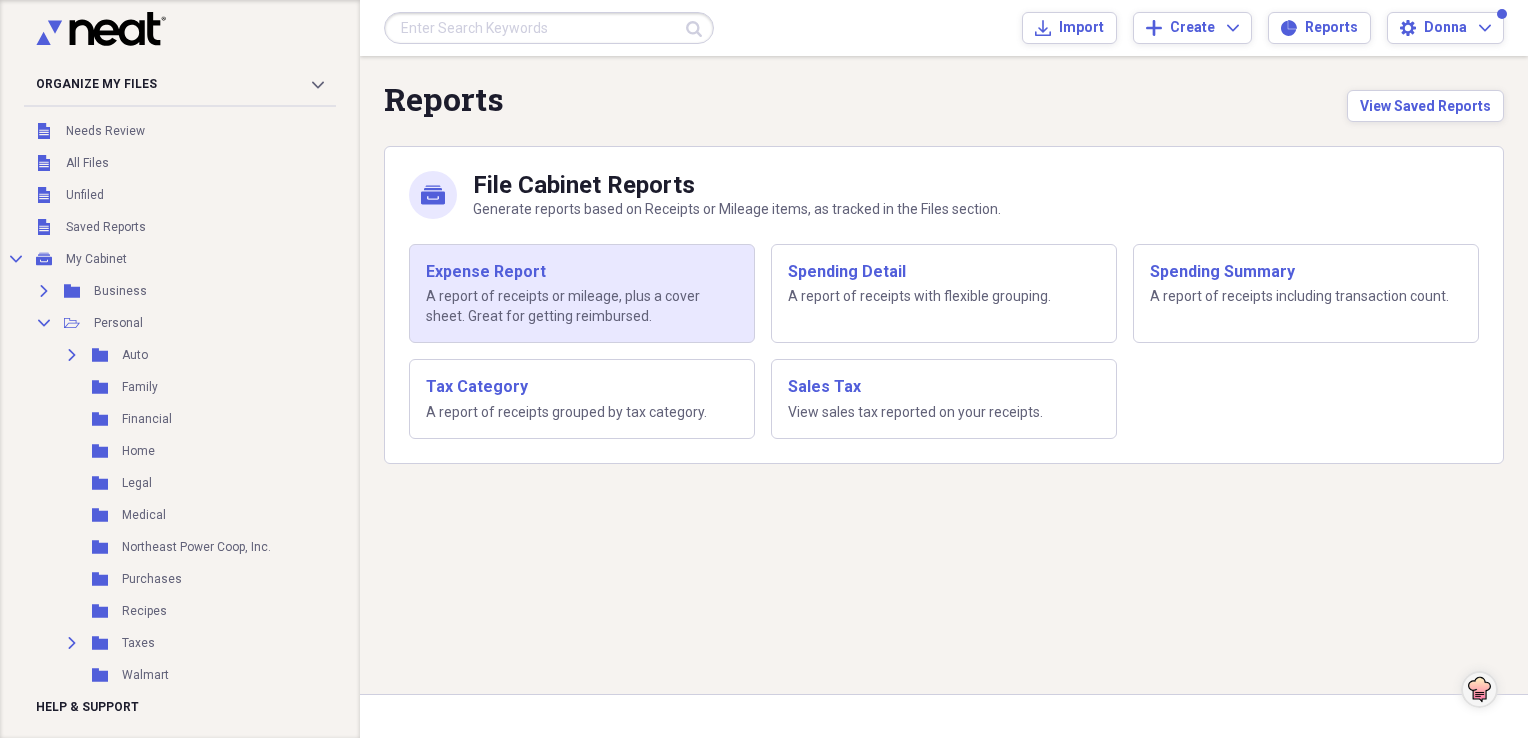 click on "A report of receipts or mileage, plus a cover sheet. Great for getting reimbursed." at bounding box center (582, 306) 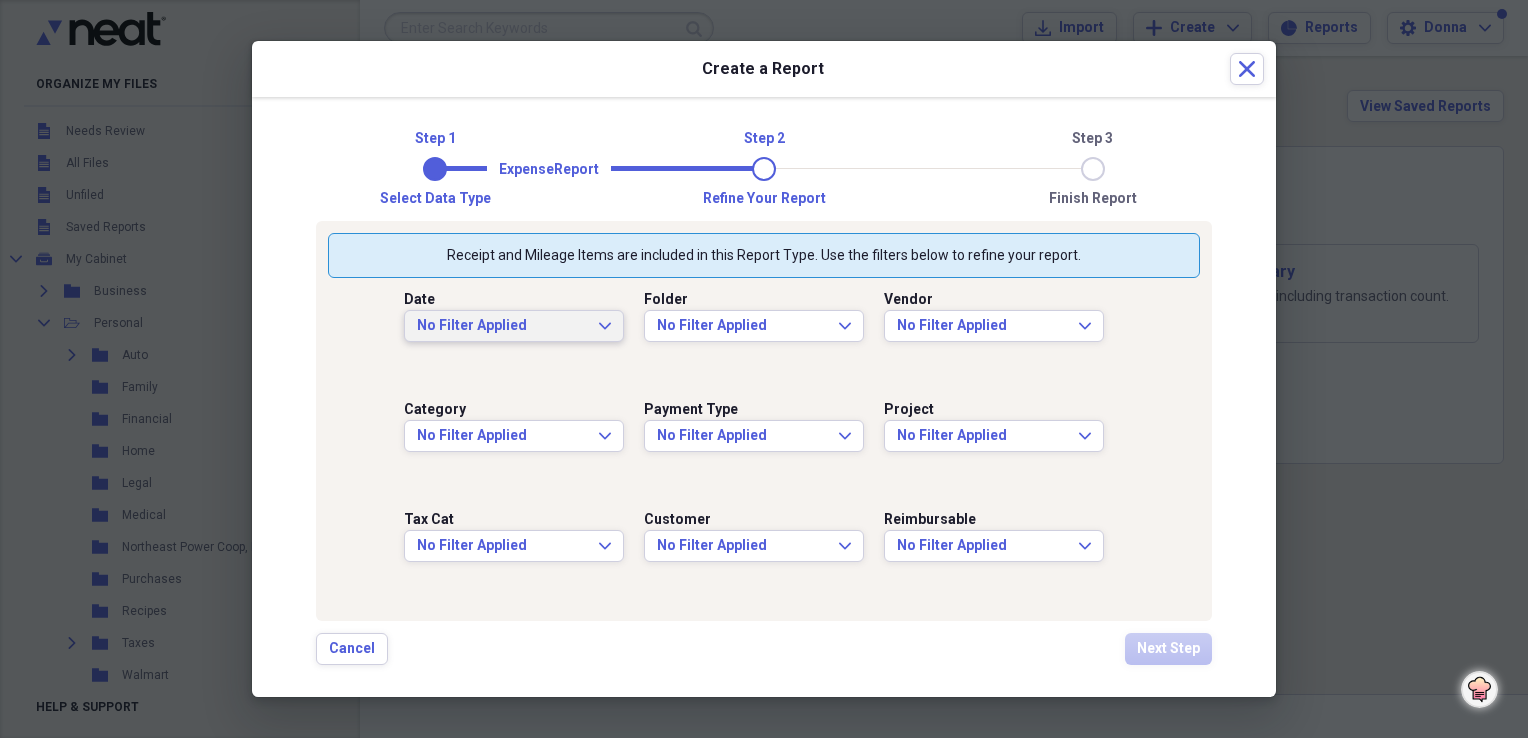 click on "No Filter Applied Expand" at bounding box center [514, 326] 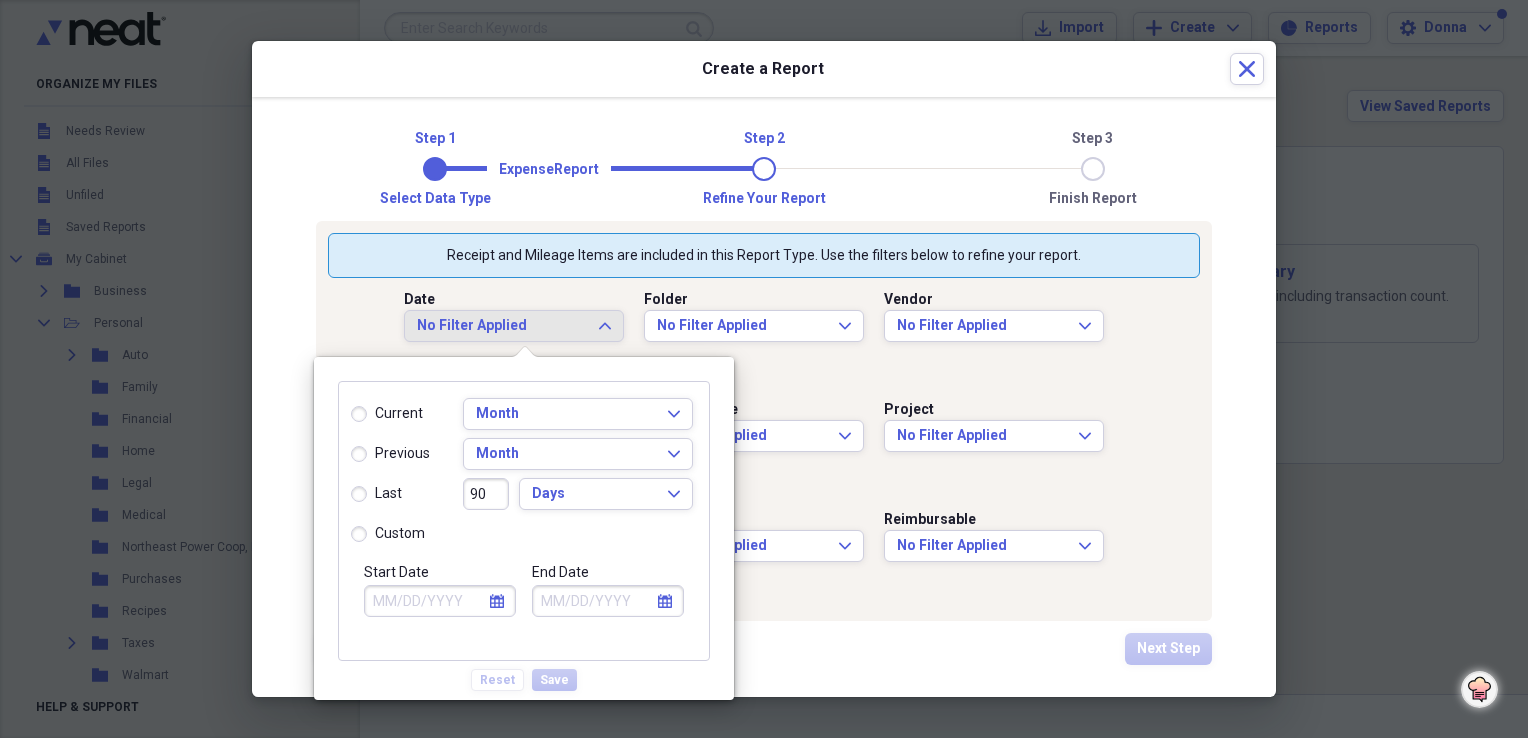 click on "custom" at bounding box center (388, 534) 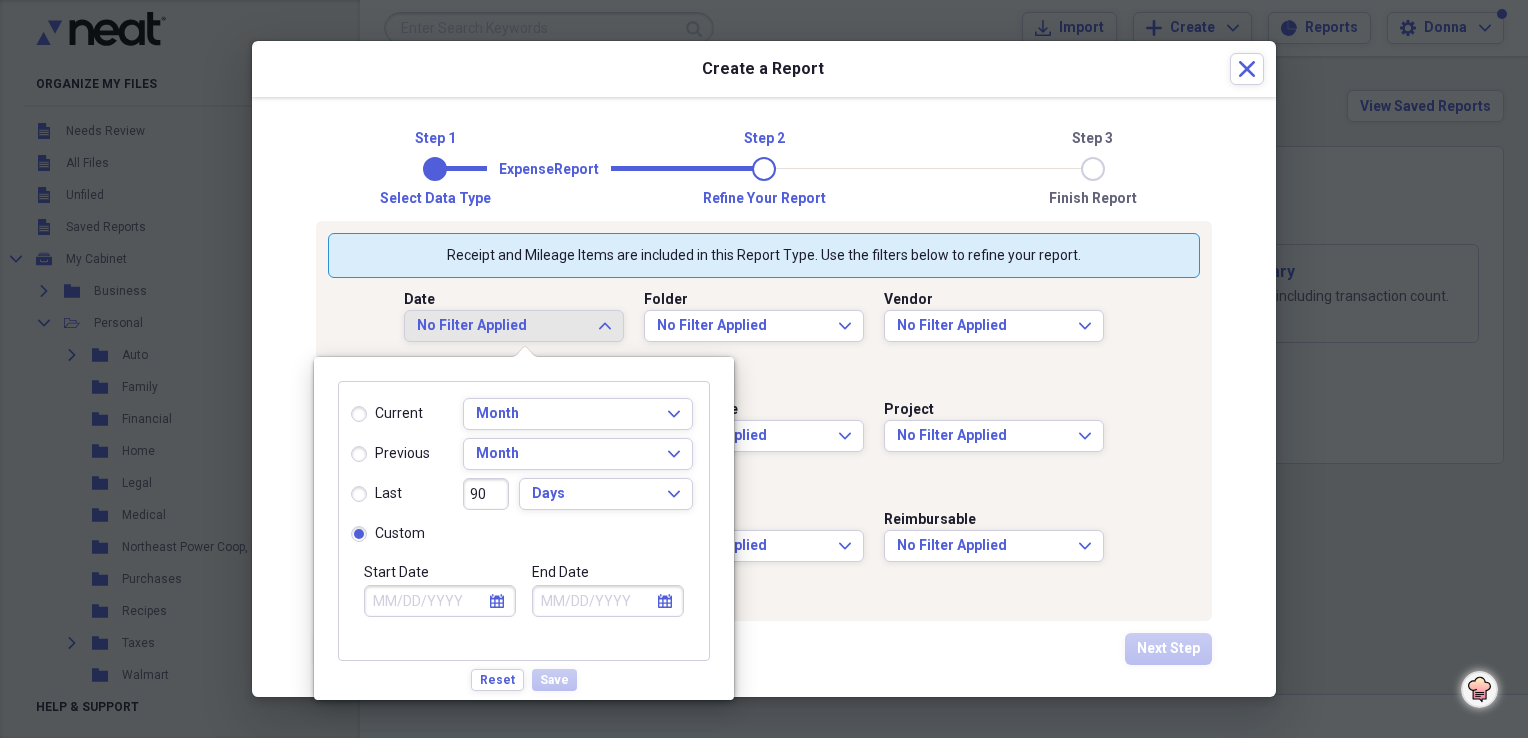 click on "calendar" 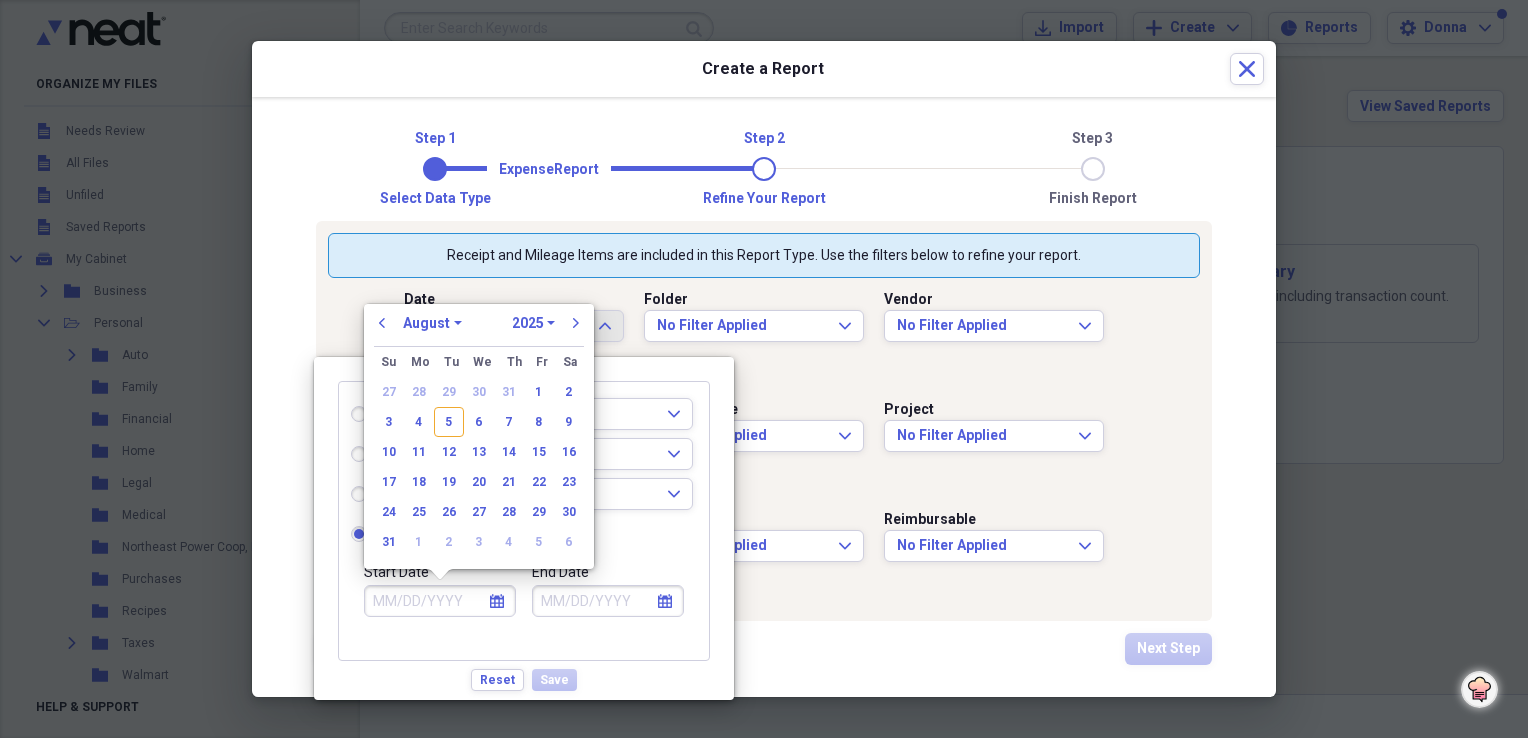 click on "1970 1971 1972 1973 1974 1975 1976 1977 1978 1979 1980 1981 1982 1983 1984 1985 1986 1987 1988 1989 1990 1991 1992 1993 1994 1995 1996 1997 1998 1999 2000 2001 2002 2003 2004 2005 2006 2007 2008 2009 2010 2011 2012 2013 2014 2015 2016 2017 2018 2019 2020 2021 2022 2023 2024 2025 2026 2027 2028 2029 2030 2031 2032 2033 2034 2035" at bounding box center (533, 323) 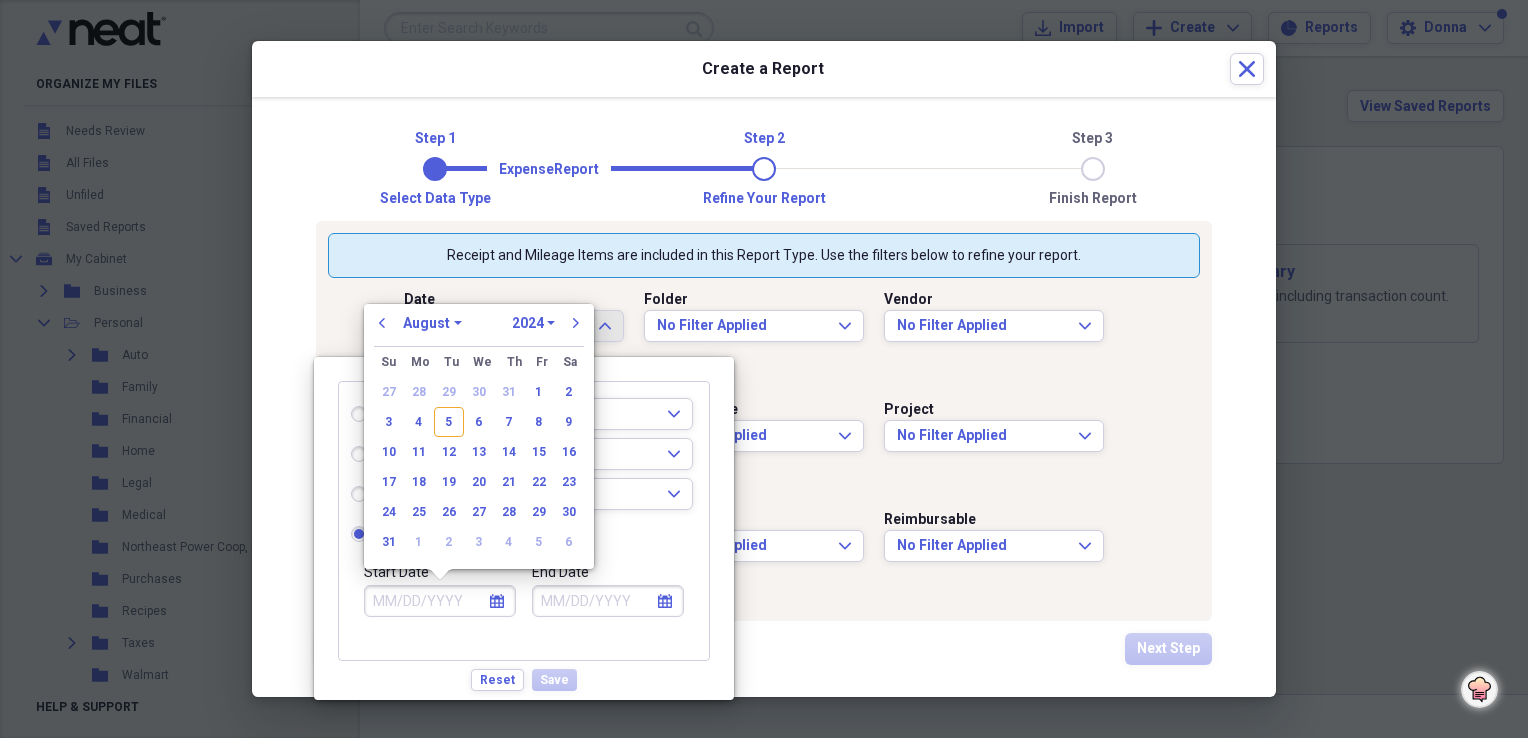 click on "1970 1971 1972 1973 1974 1975 1976 1977 1978 1979 1980 1981 1982 1983 1984 1985 1986 1987 1988 1989 1990 1991 1992 1993 1994 1995 1996 1997 1998 1999 2000 2001 2002 2003 2004 2005 2006 2007 2008 2009 2010 2011 2012 2013 2014 2015 2016 2017 2018 2019 2020 2021 2022 2023 2024 2025 2026 2027 2028 2029 2030 2031 2032 2033 2034 2035" at bounding box center (533, 323) 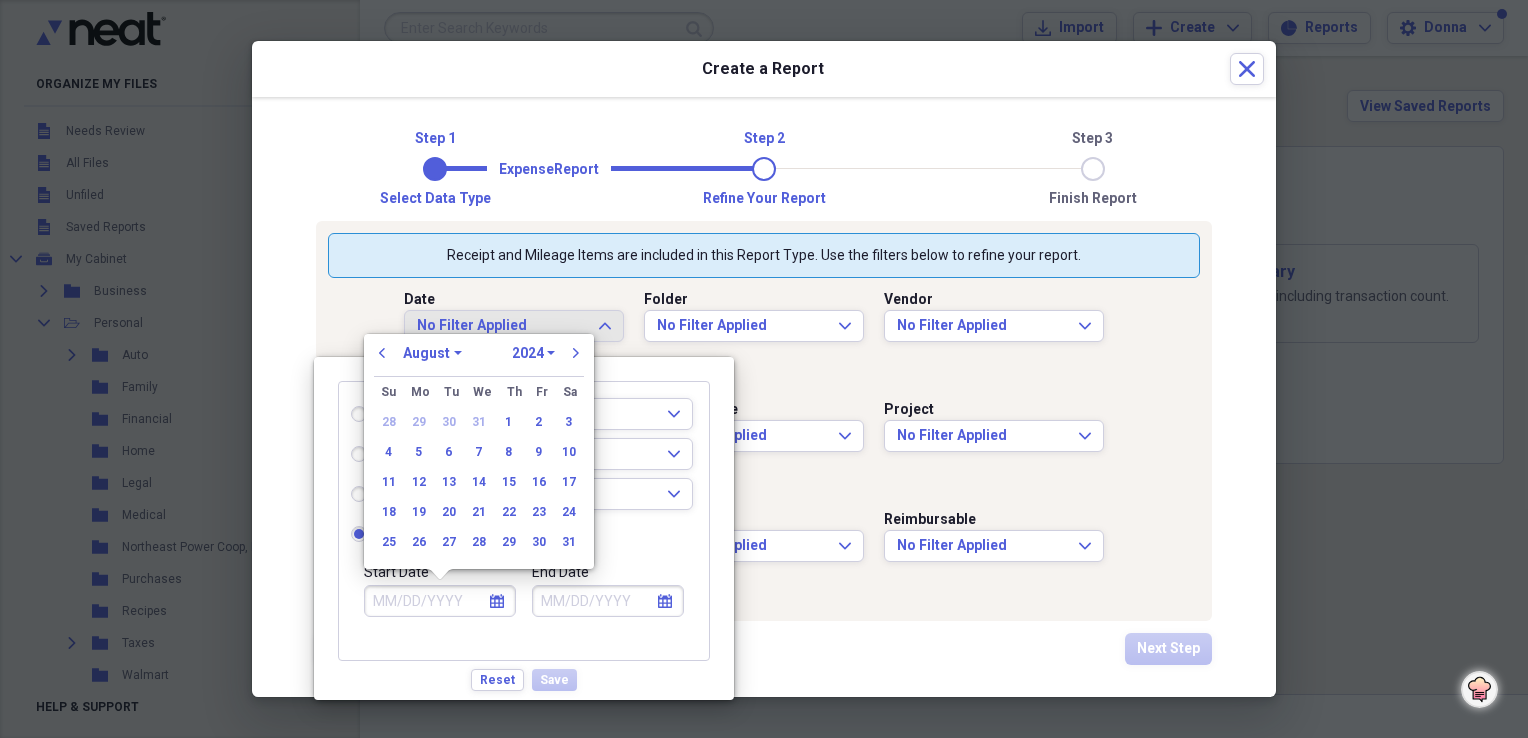 click on "January February March April May June July August September October November December" at bounding box center [432, 353] 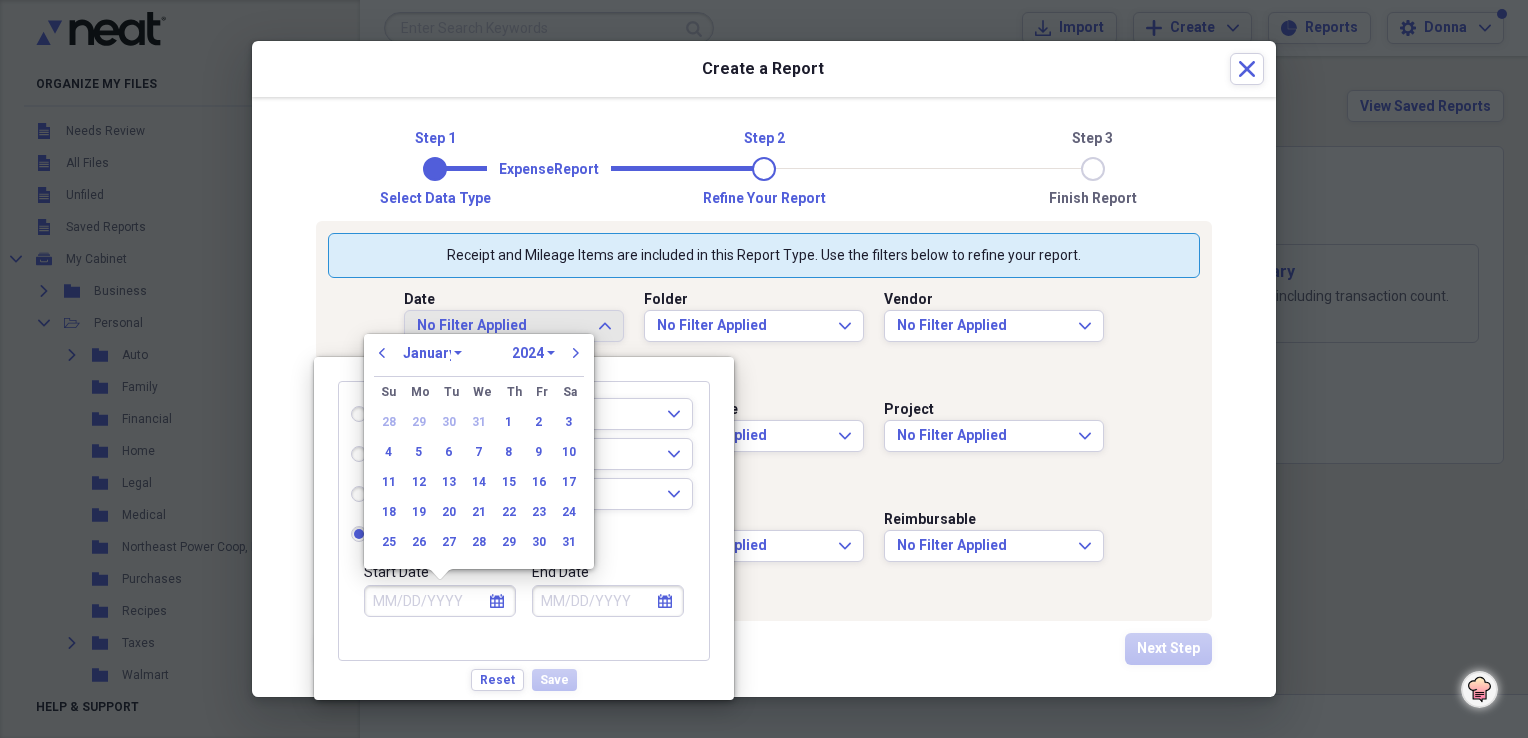 click on "January February March April May June July August September October November December" at bounding box center [432, 353] 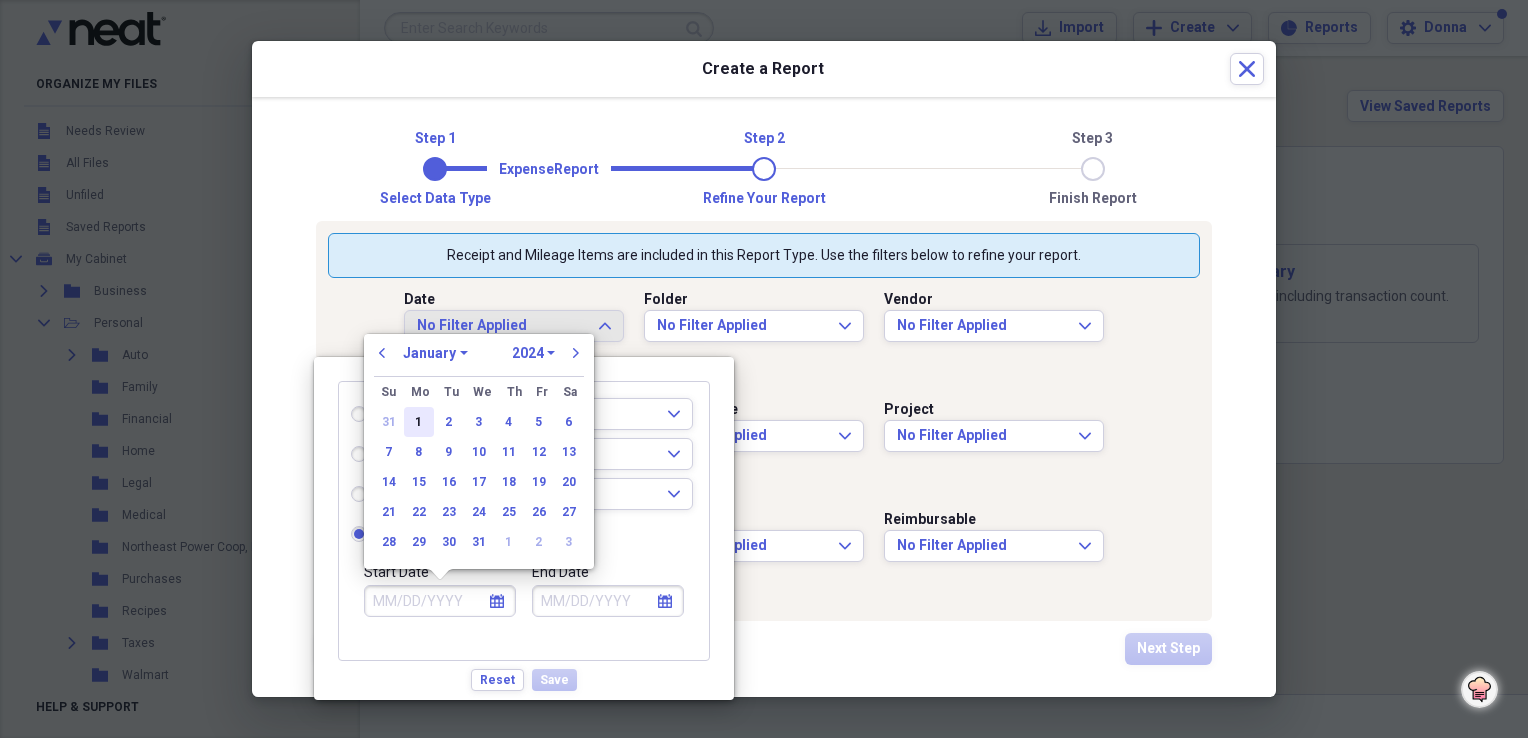 click on "1" at bounding box center [419, 422] 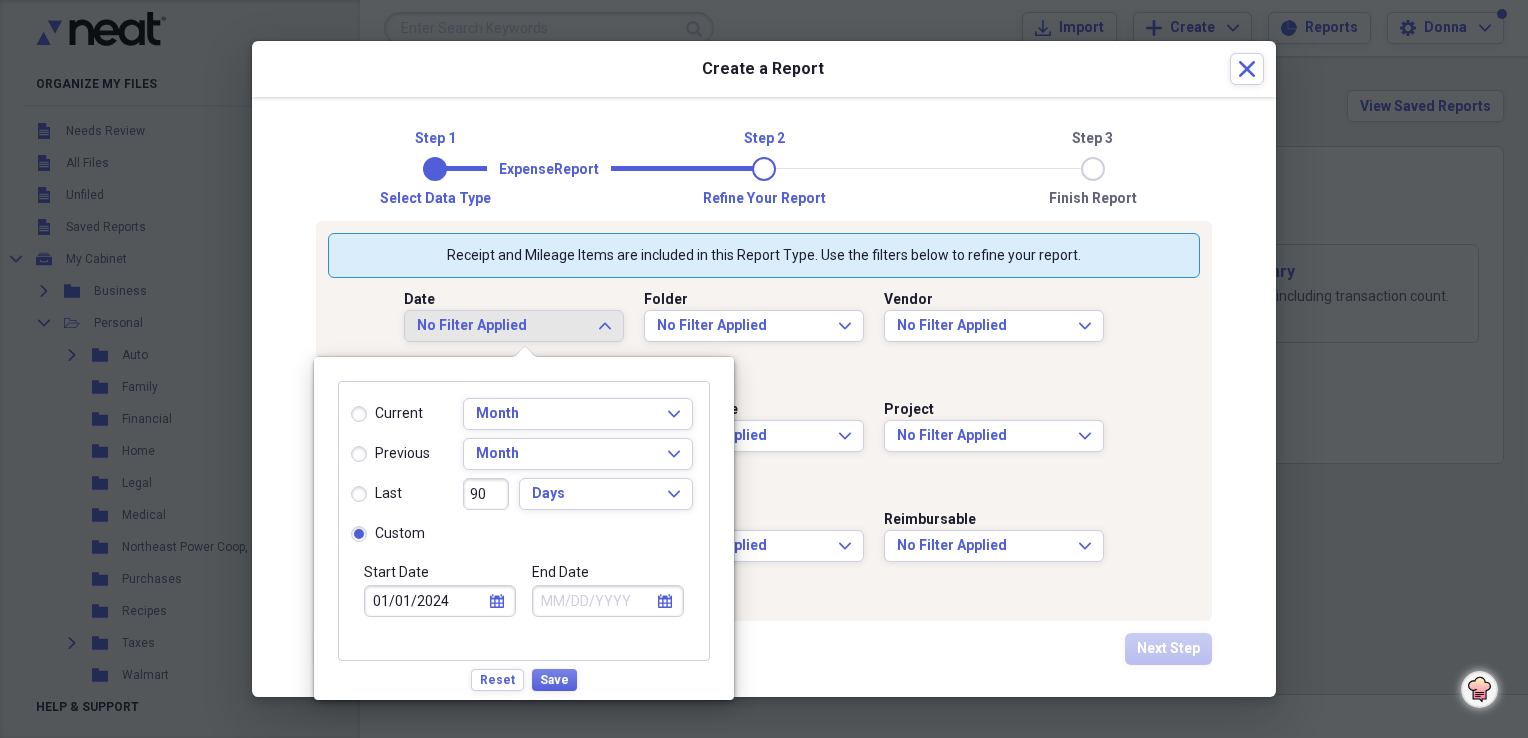 click 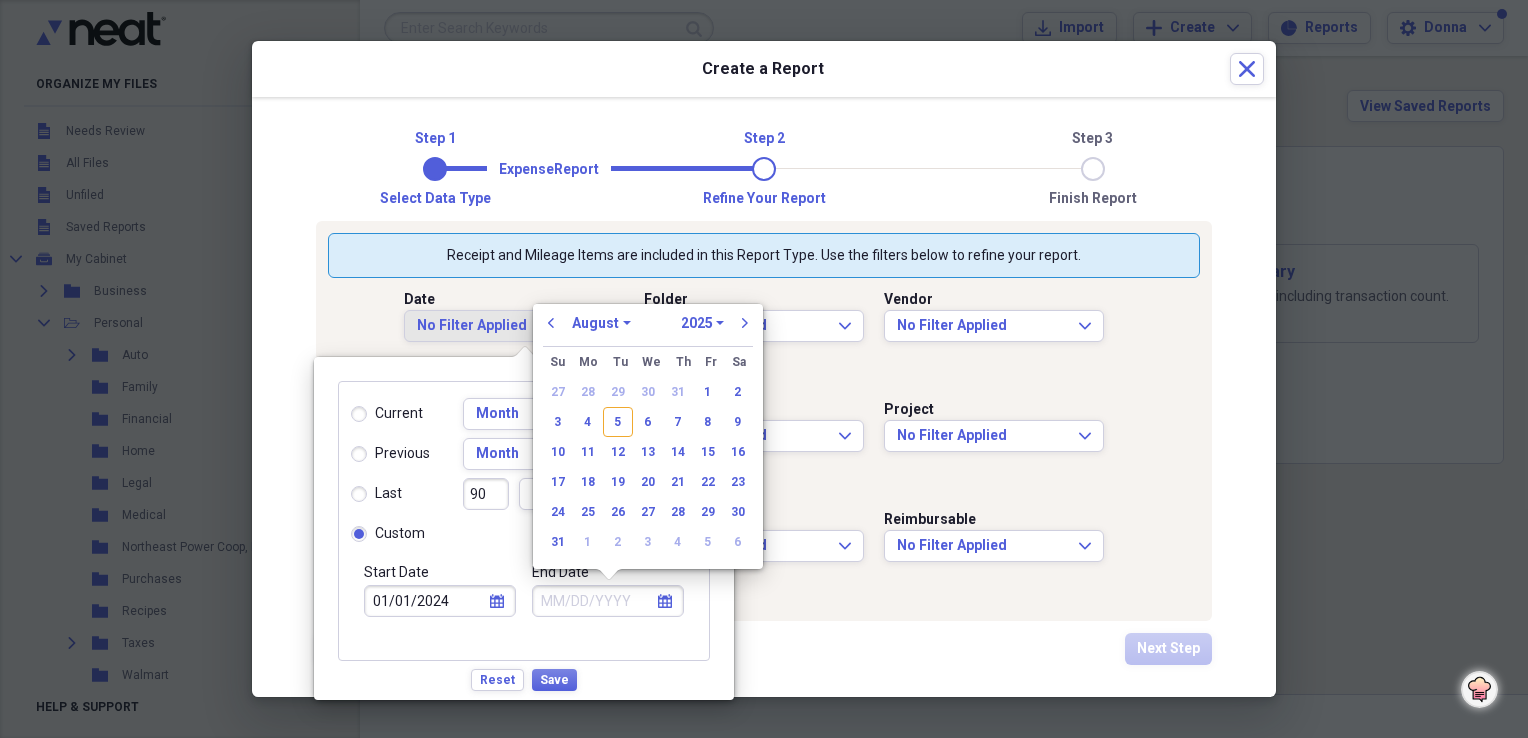 click on "1970 1971 1972 1973 1974 1975 1976 1977 1978 1979 1980 1981 1982 1983 1984 1985 1986 1987 1988 1989 1990 1991 1992 1993 1994 1995 1996 1997 1998 1999 2000 2001 2002 2003 2004 2005 2006 2007 2008 2009 2010 2011 2012 2013 2014 2015 2016 2017 2018 2019 2020 2021 2022 2023 2024 2025 2026 2027 2028 2029 2030 2031 2032 2033 2034 2035" at bounding box center [702, 323] 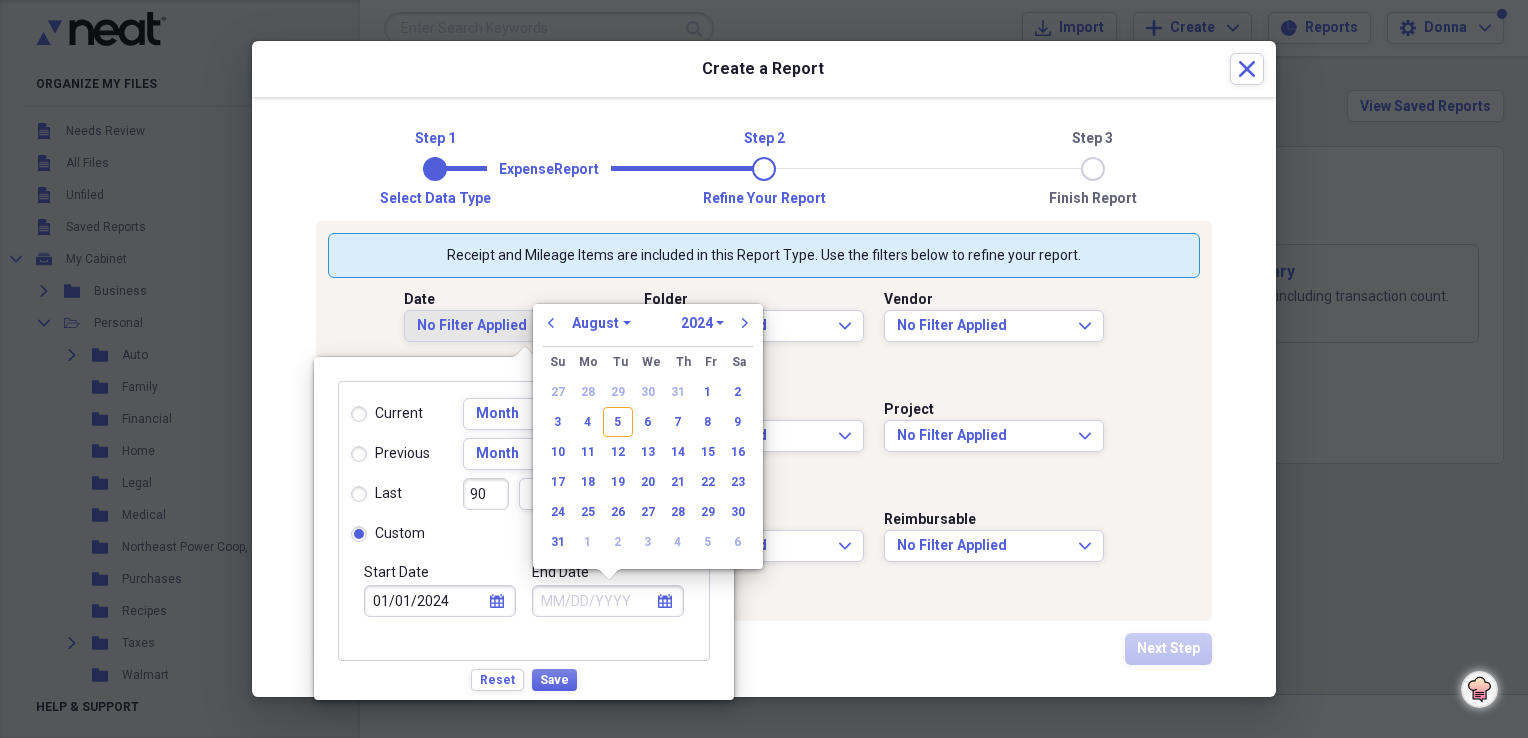 click on "1970 1971 1972 1973 1974 1975 1976 1977 1978 1979 1980 1981 1982 1983 1984 1985 1986 1987 1988 1989 1990 1991 1992 1993 1994 1995 1996 1997 1998 1999 2000 2001 2002 2003 2004 2005 2006 2007 2008 2009 2010 2011 2012 2013 2014 2015 2016 2017 2018 2019 2020 2021 2022 2023 2024 2025 2026 2027 2028 2029 2030 2031 2032 2033 2034 2035" at bounding box center [702, 323] 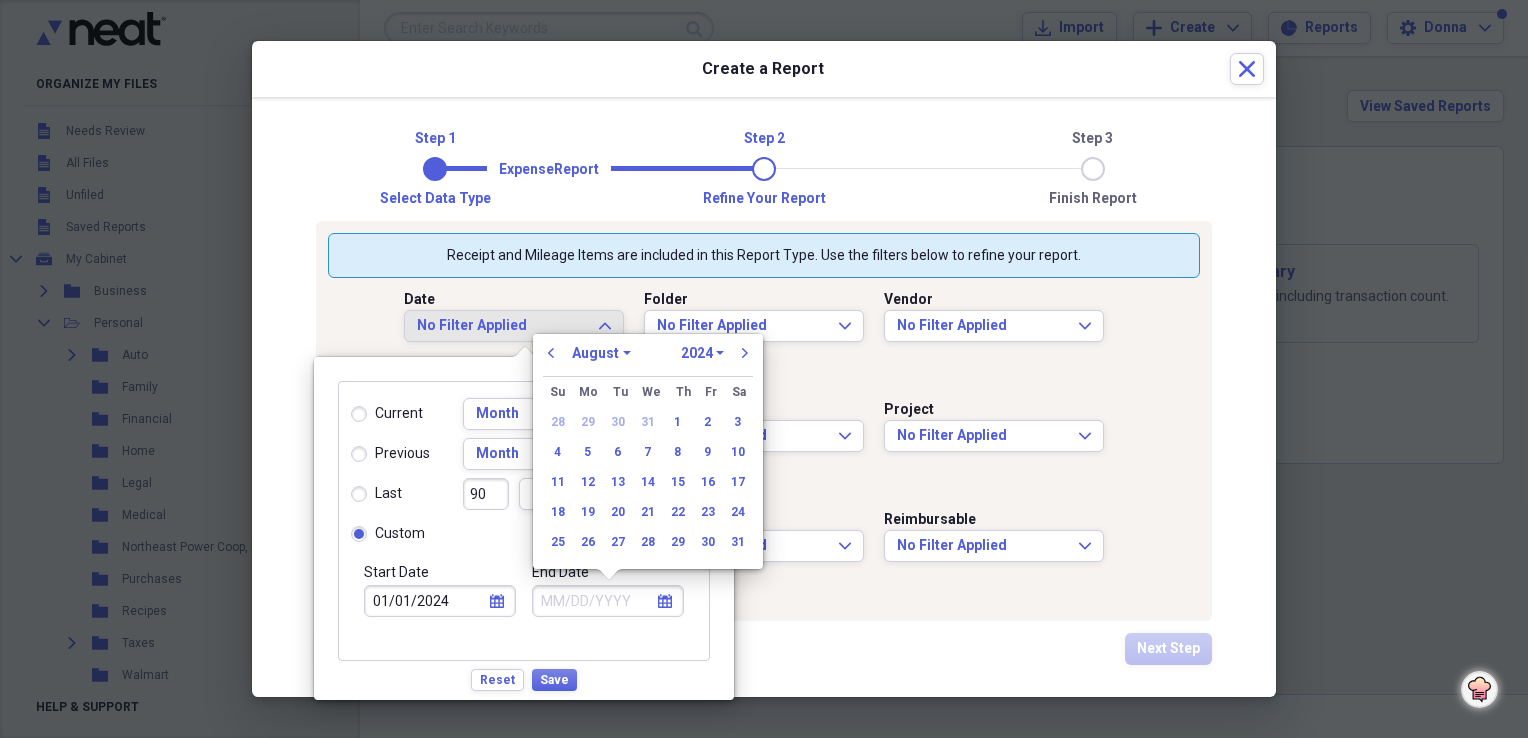 click on "January February March April May June July August September October November December" at bounding box center (601, 353) 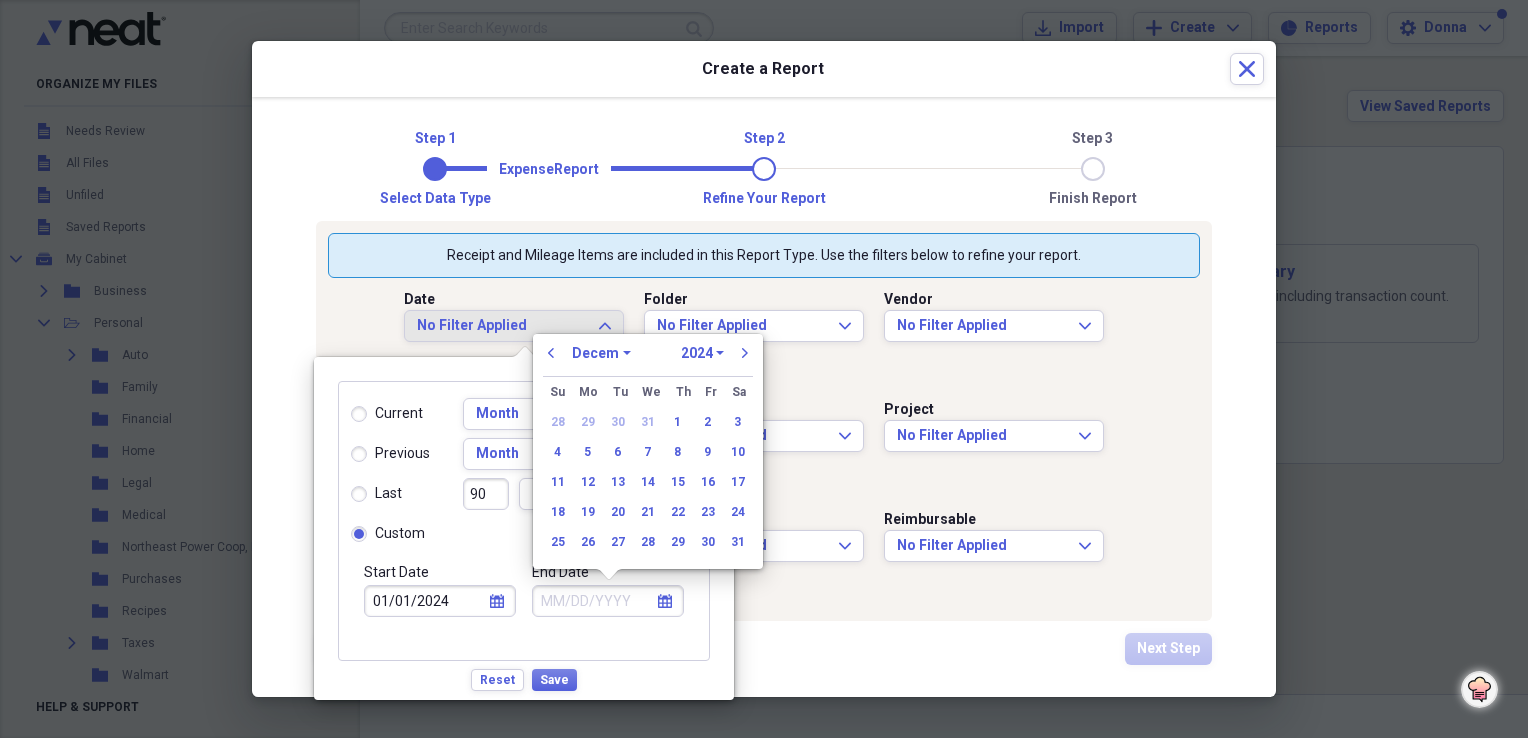 click on "January February March April May June July August September October November December" at bounding box center [601, 353] 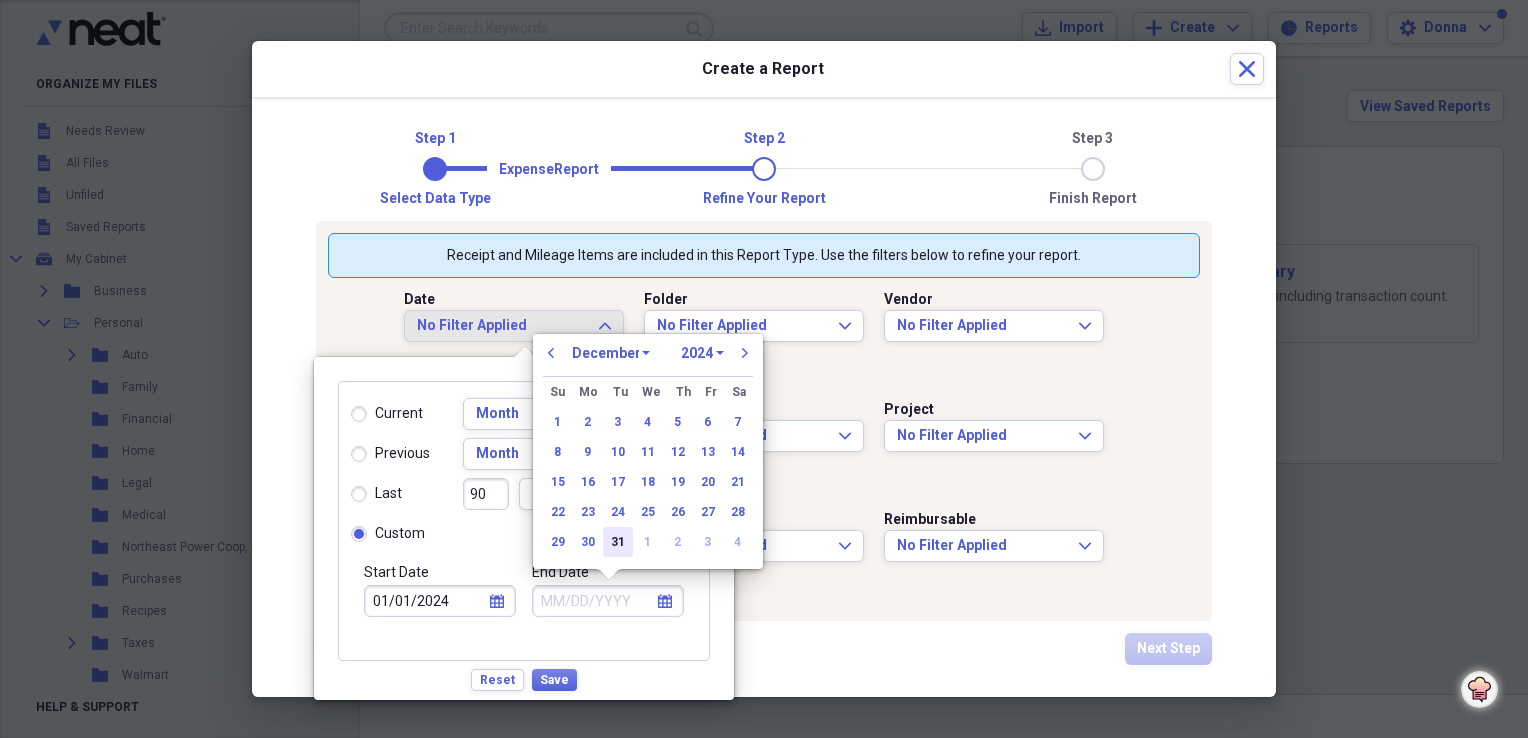 click on "31" at bounding box center (618, 542) 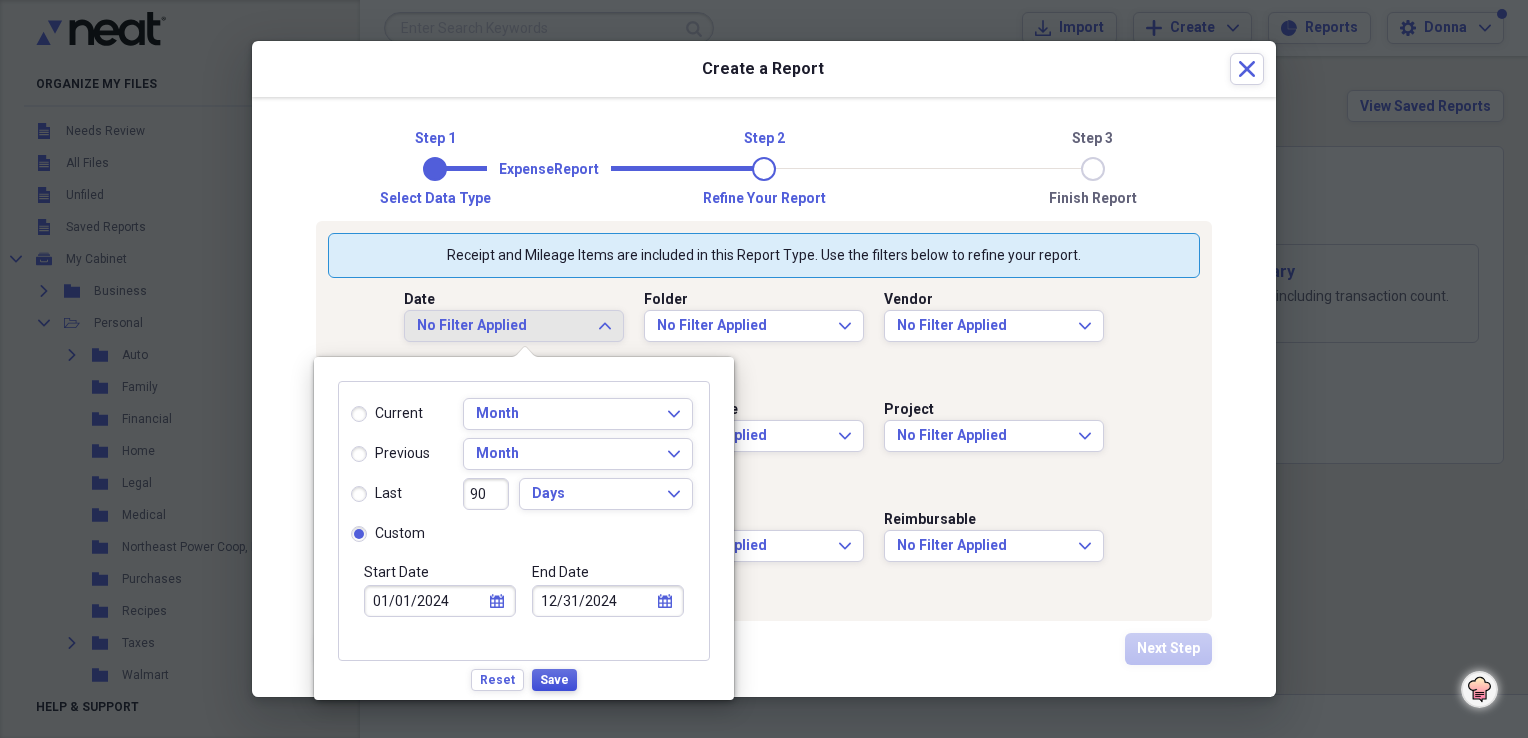 click on "Save" at bounding box center (554, 680) 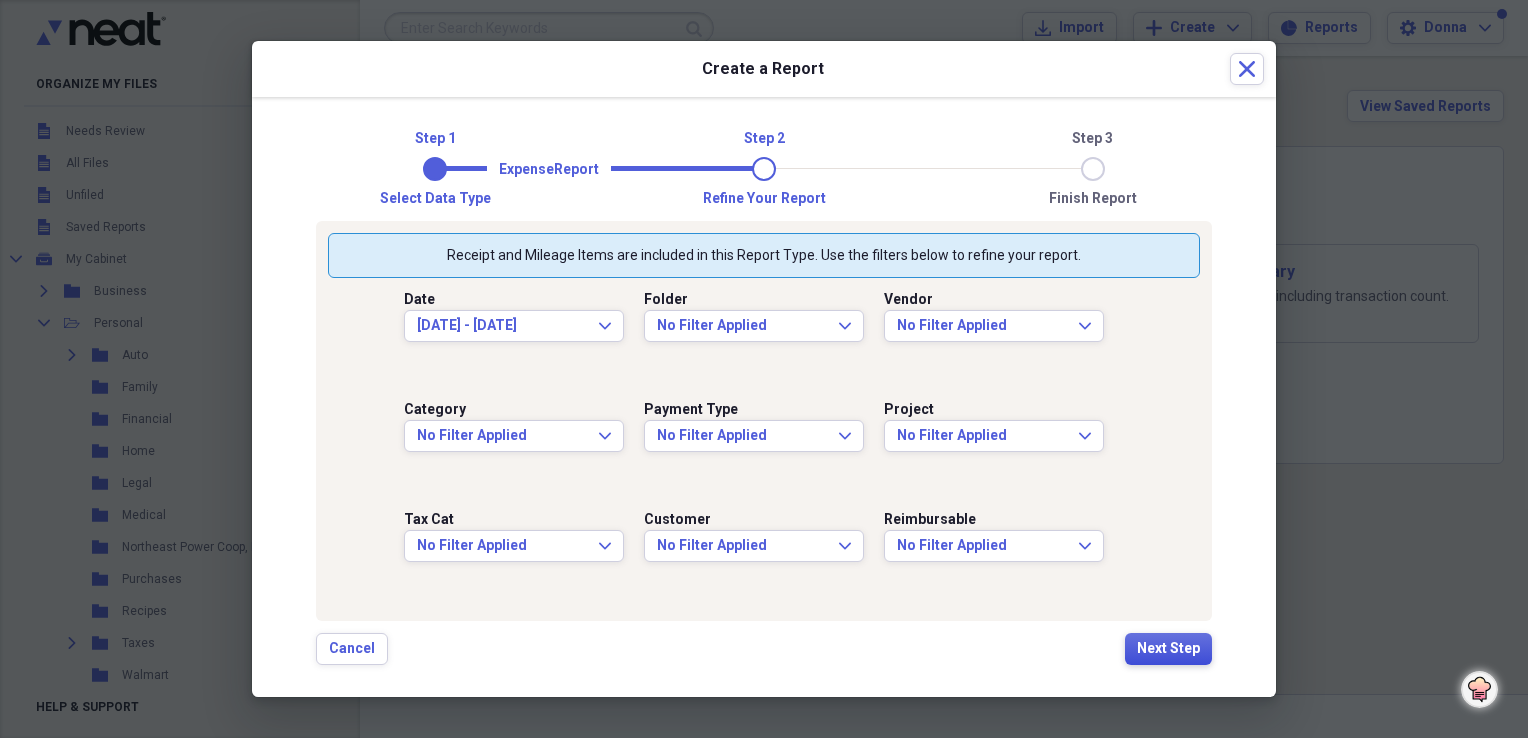 click on "Next Step" at bounding box center [1168, 649] 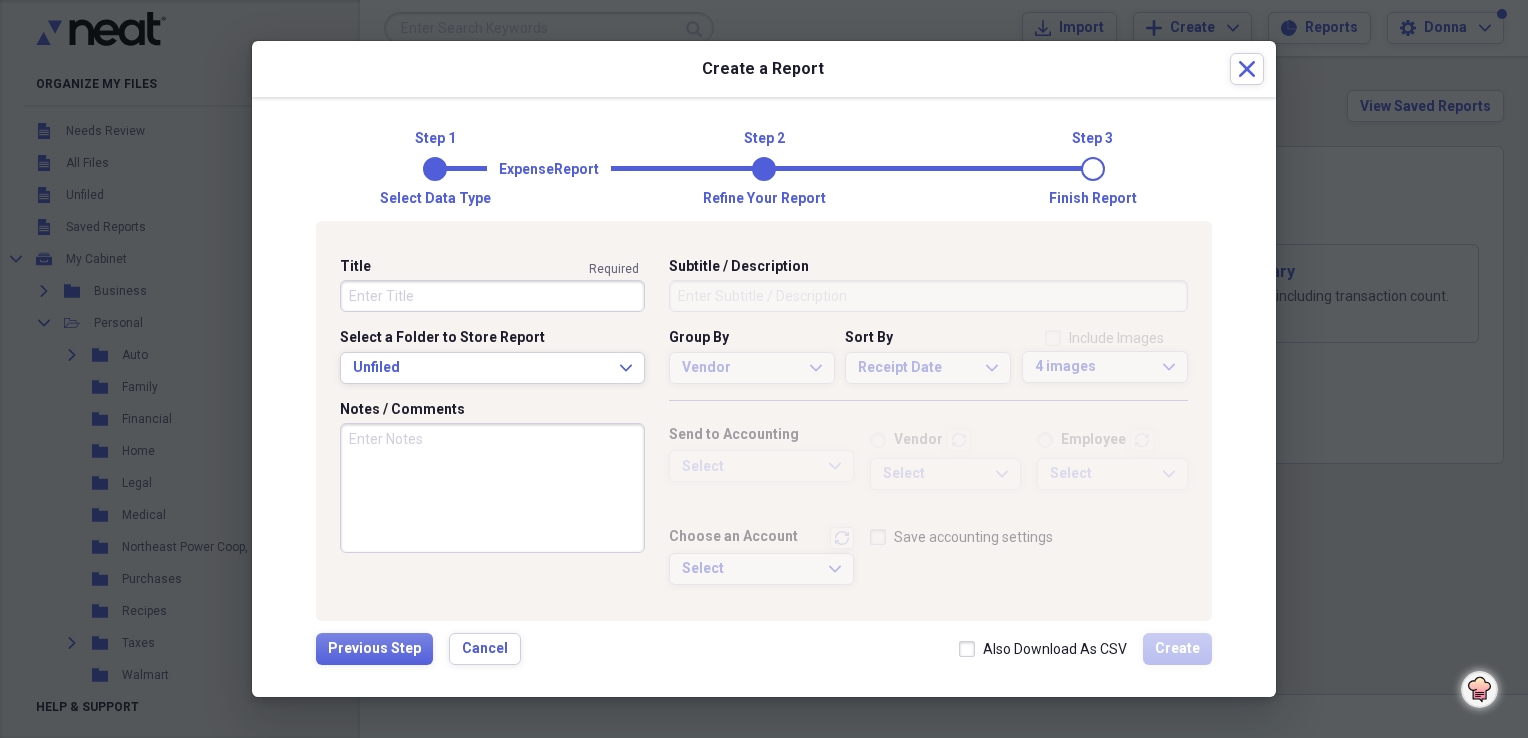 click on "Title" at bounding box center [492, 296] 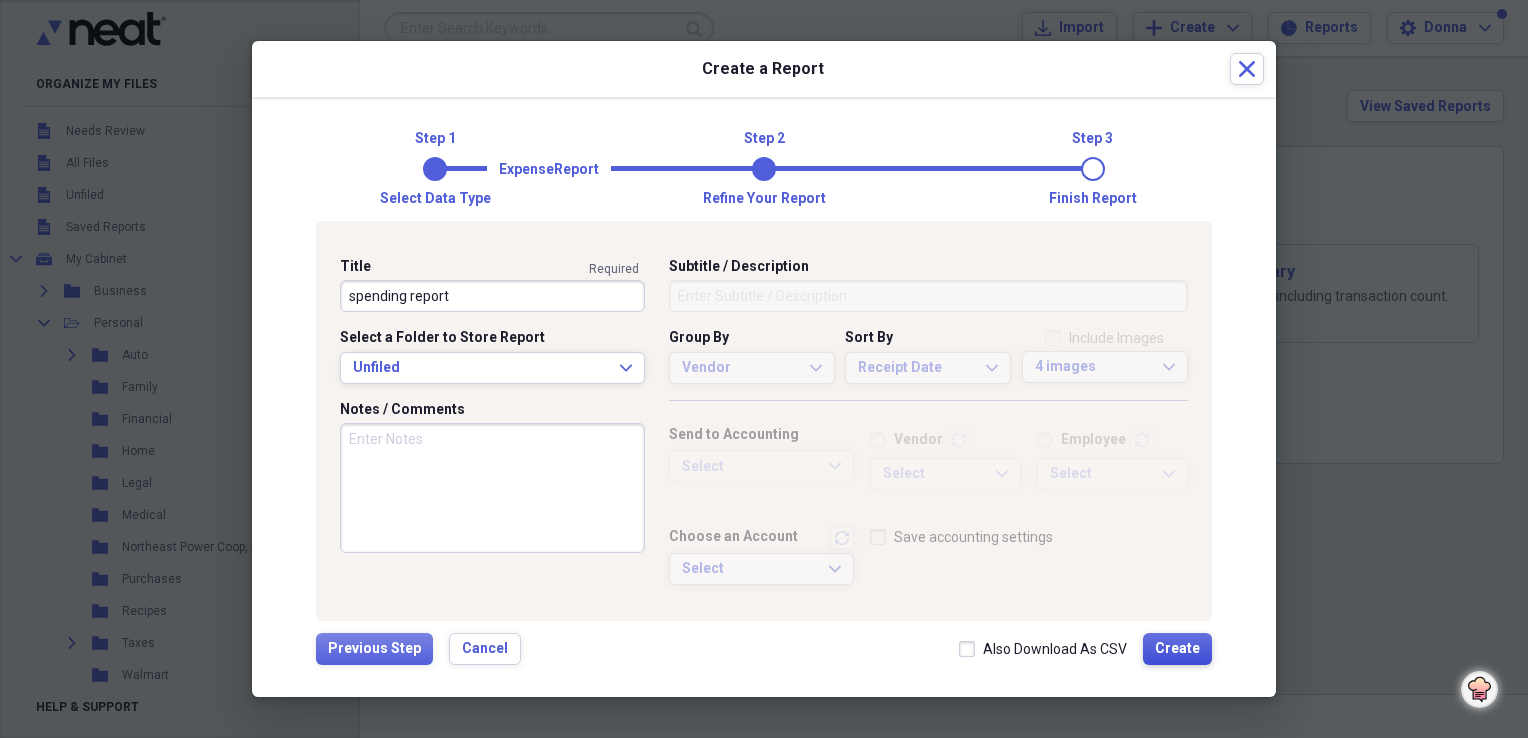 type on "spending report" 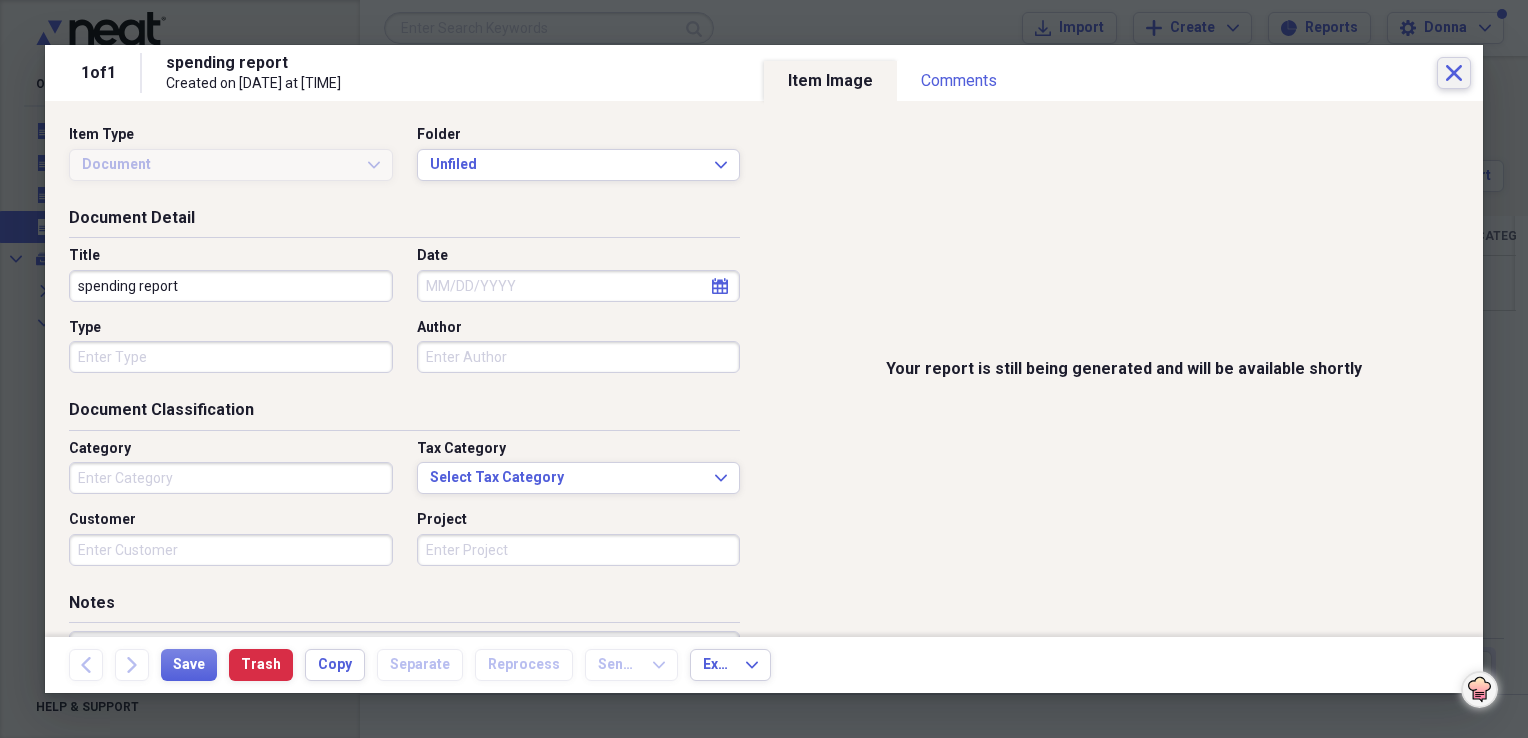 click on "Close" 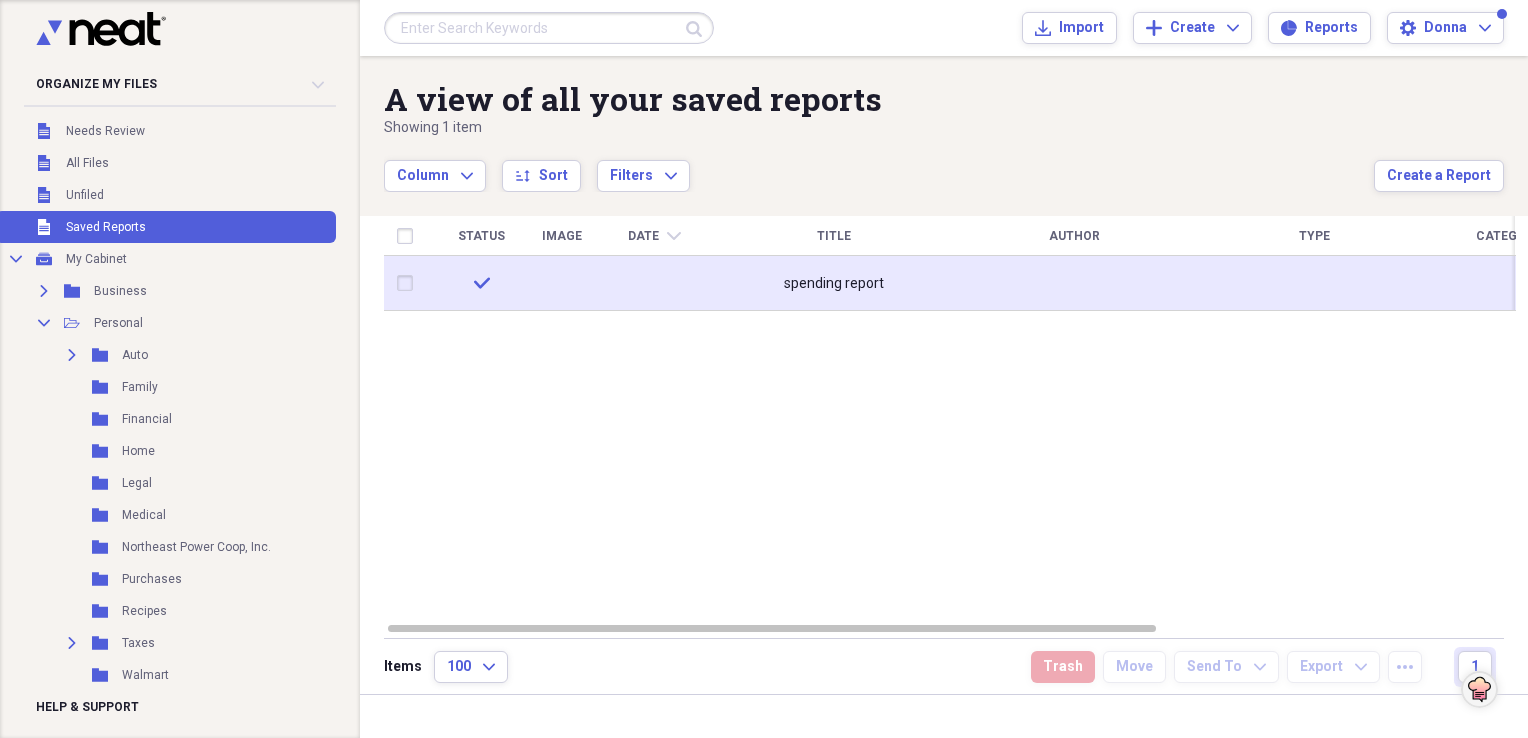 click on "spending report" at bounding box center (834, 284) 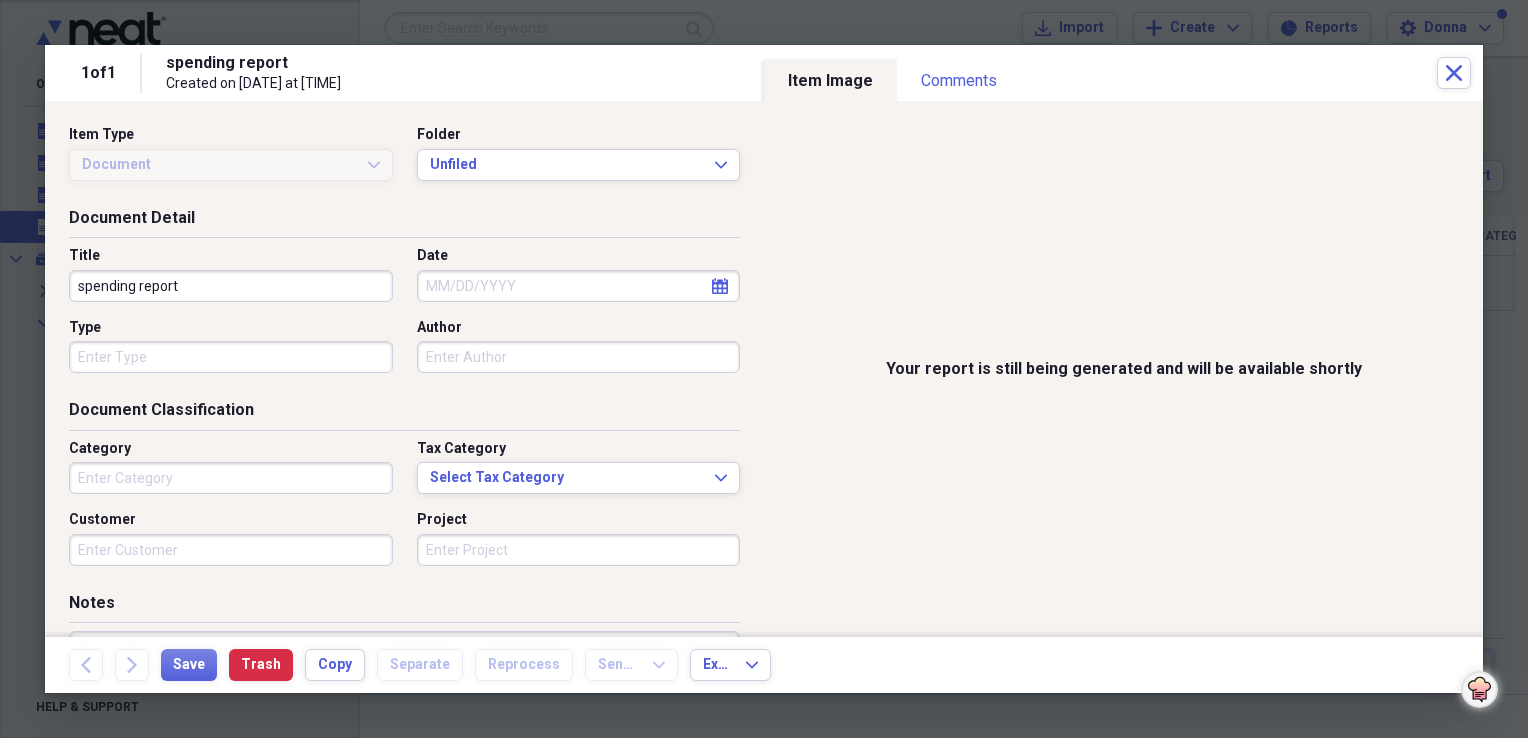 click on "Your report is still being generated and will be available shortly" at bounding box center [1123, 369] 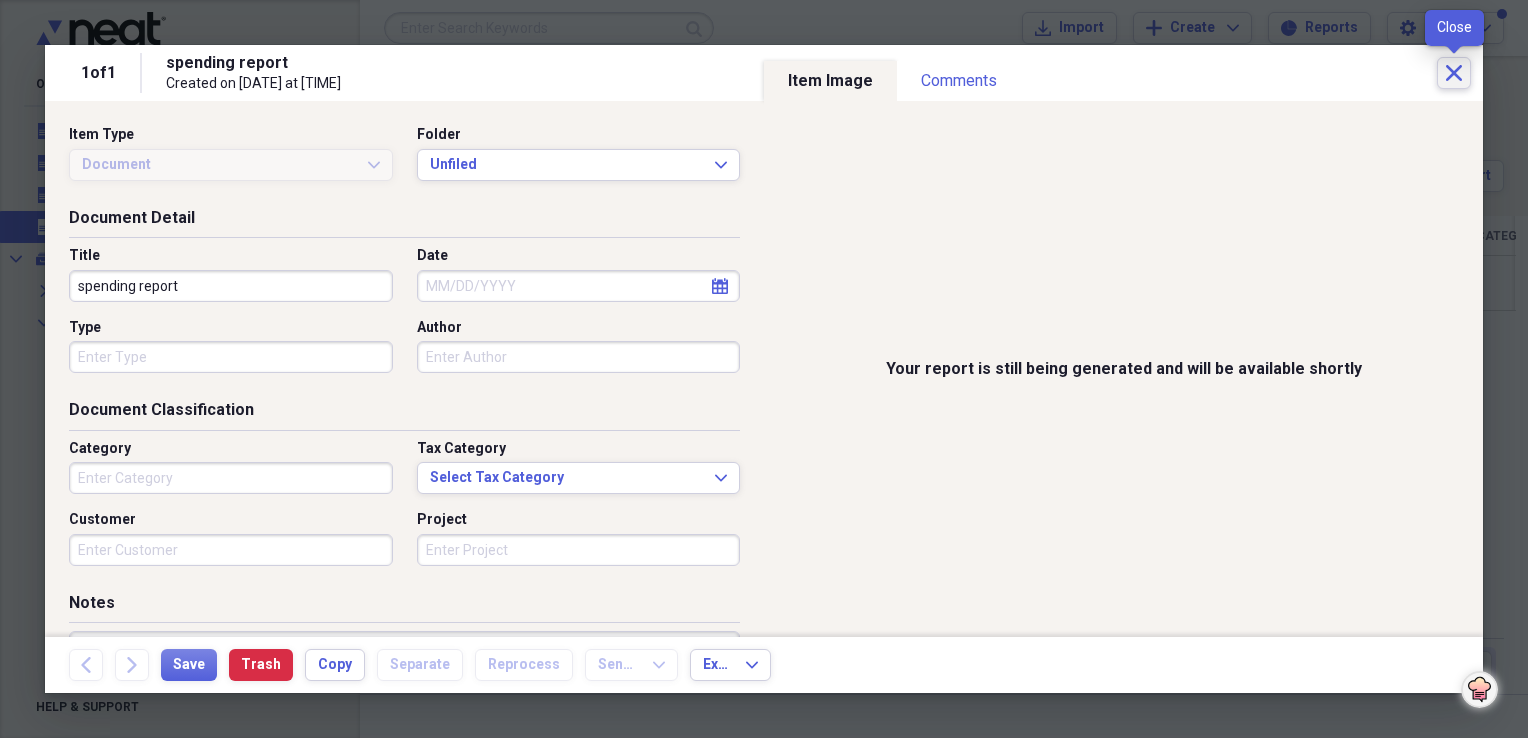 click on "Close" 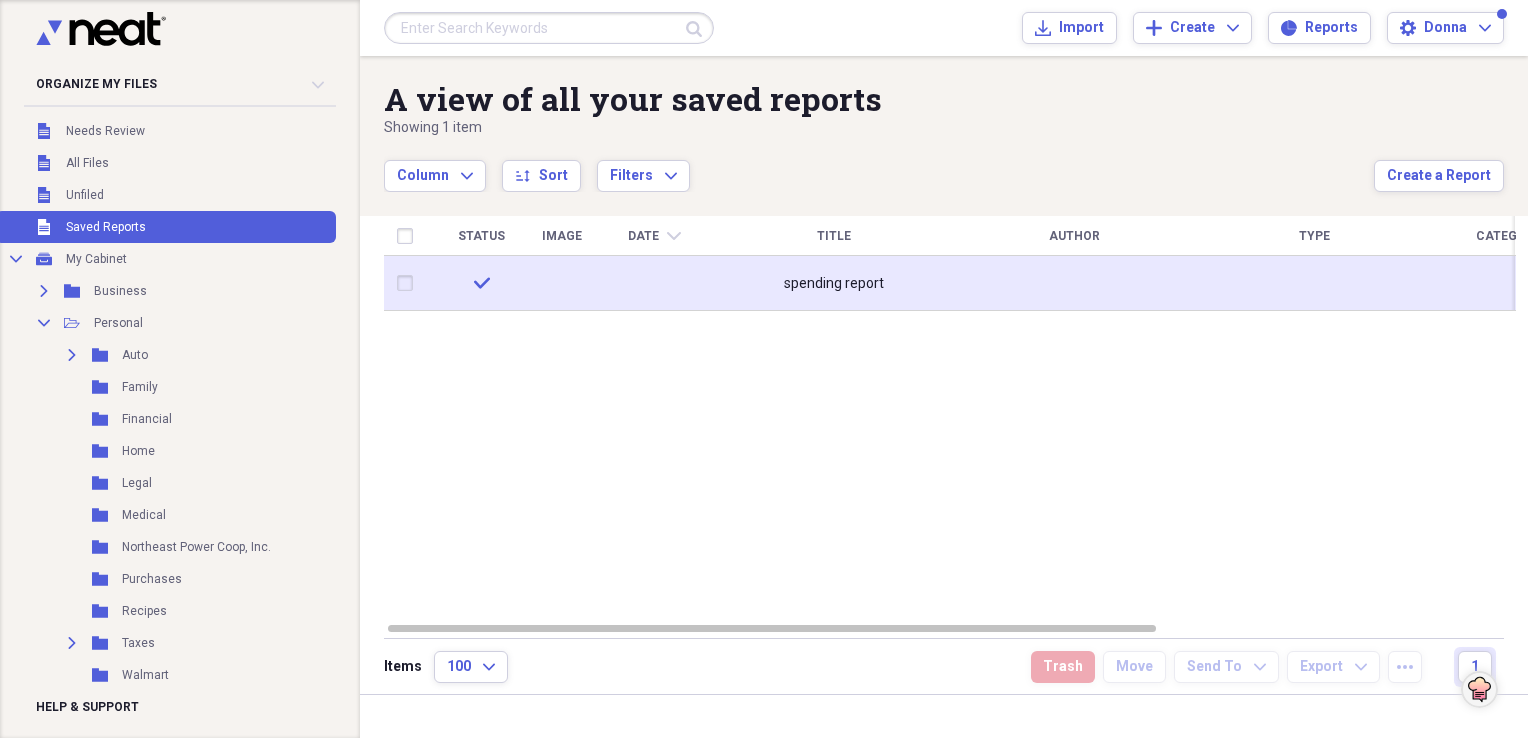 click at bounding box center (409, 283) 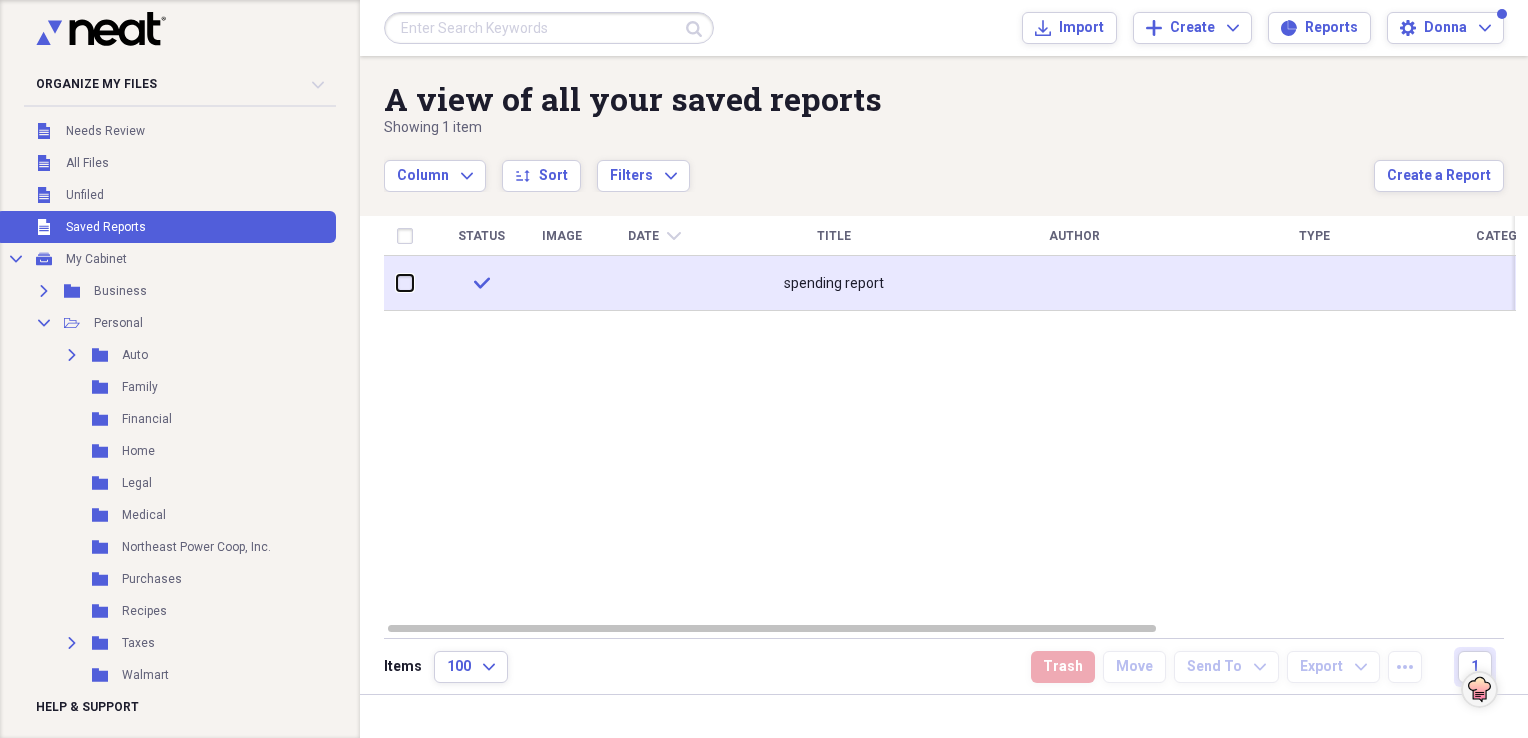 click at bounding box center (397, 283) 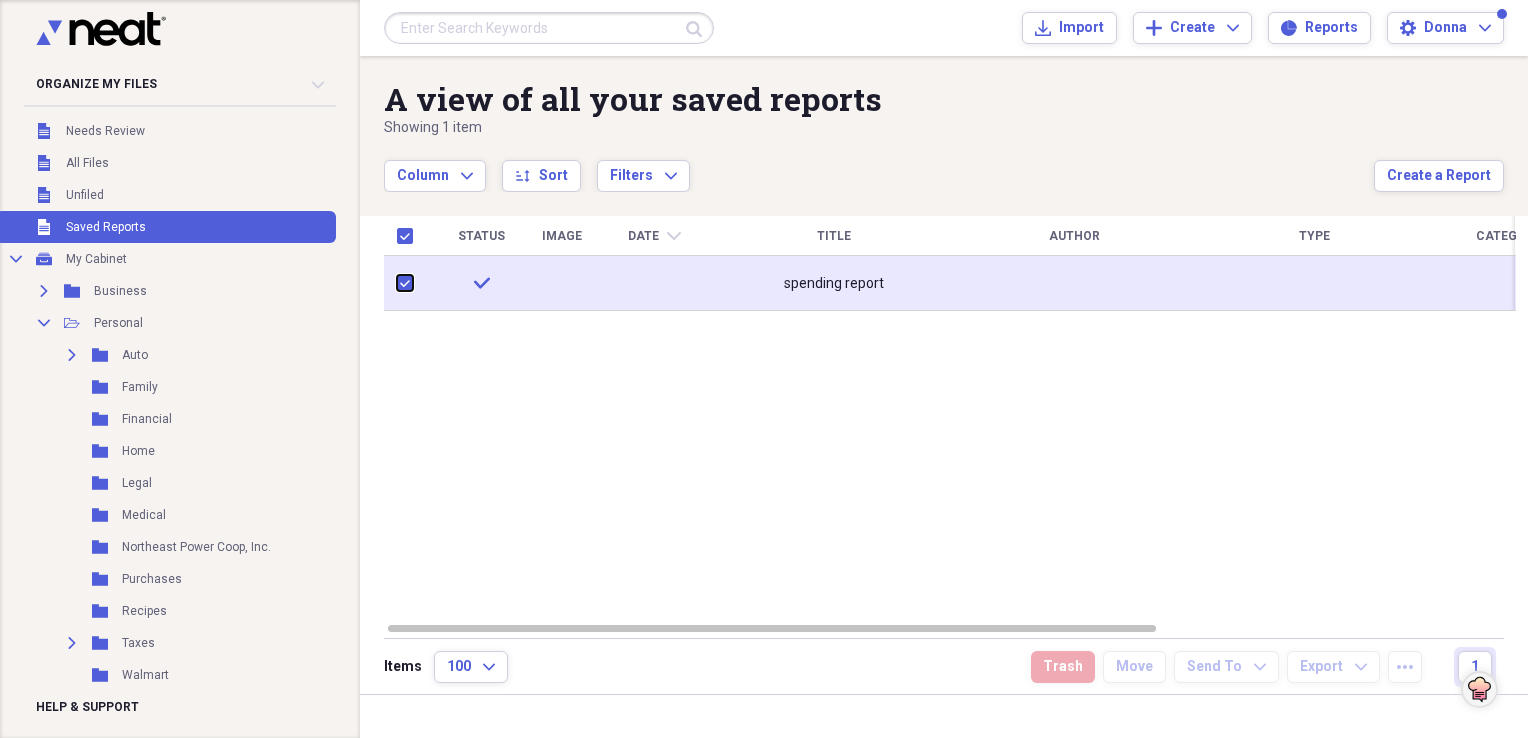 checkbox on "true" 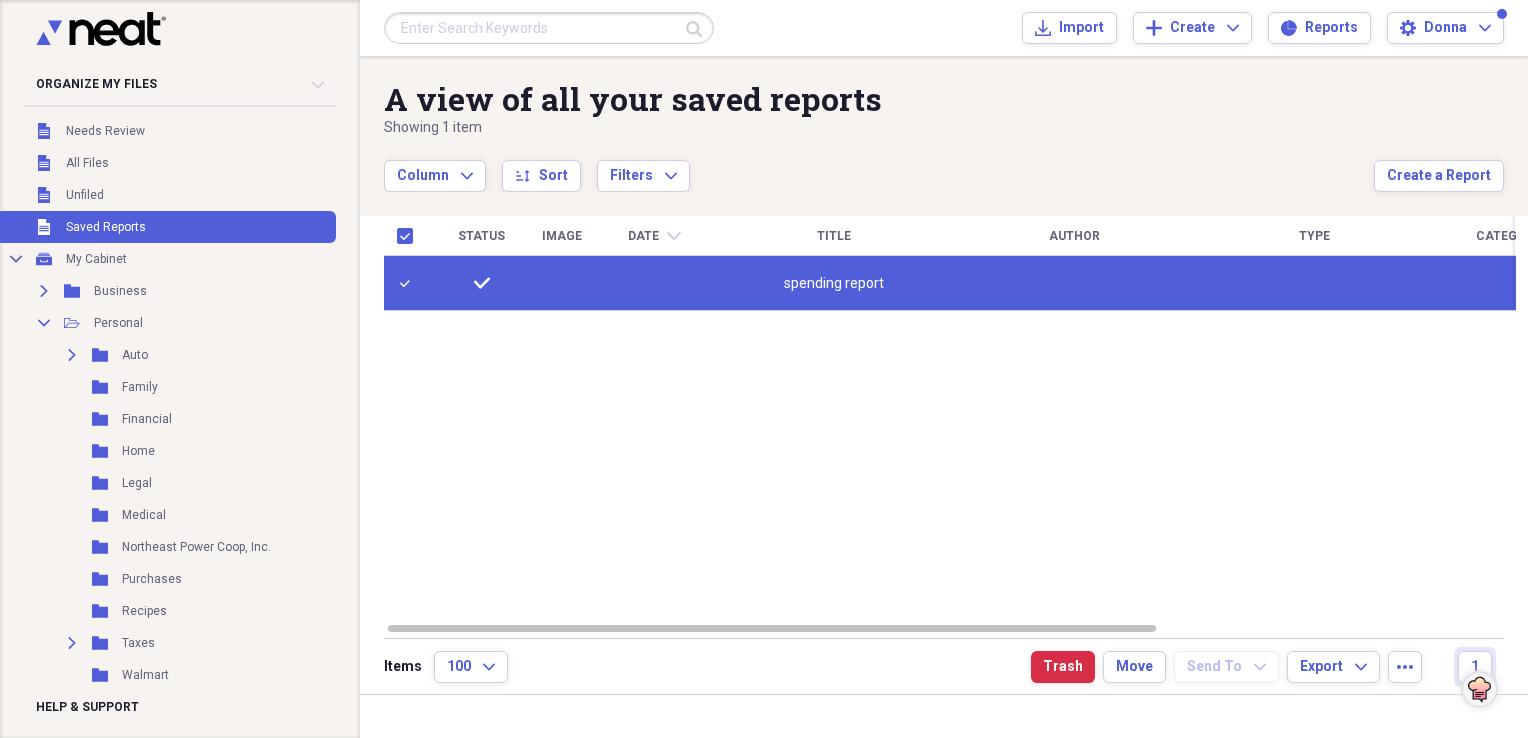 click on "spending report" at bounding box center [834, 284] 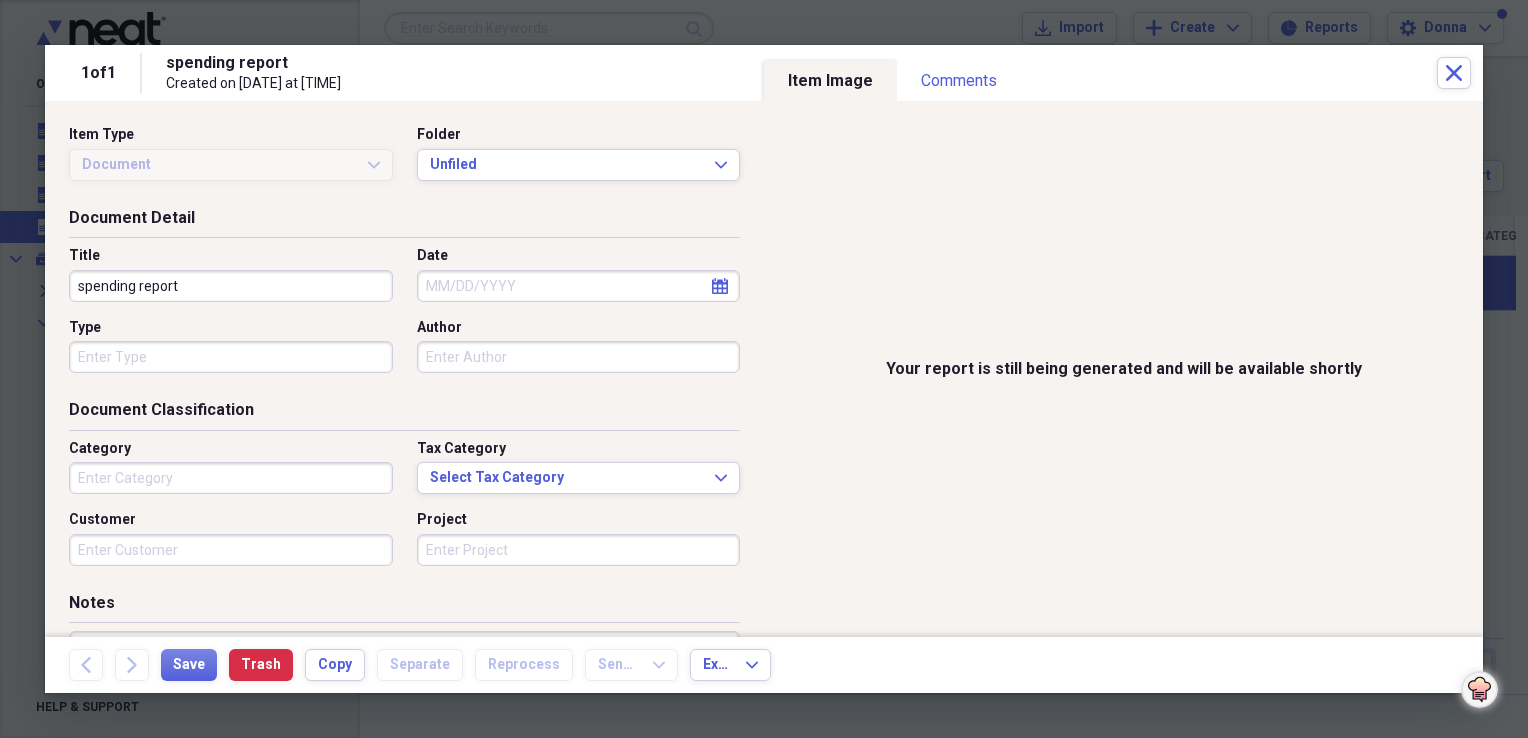 click on "Your report is still being generated and will be available shortly" at bounding box center (1123, 369) 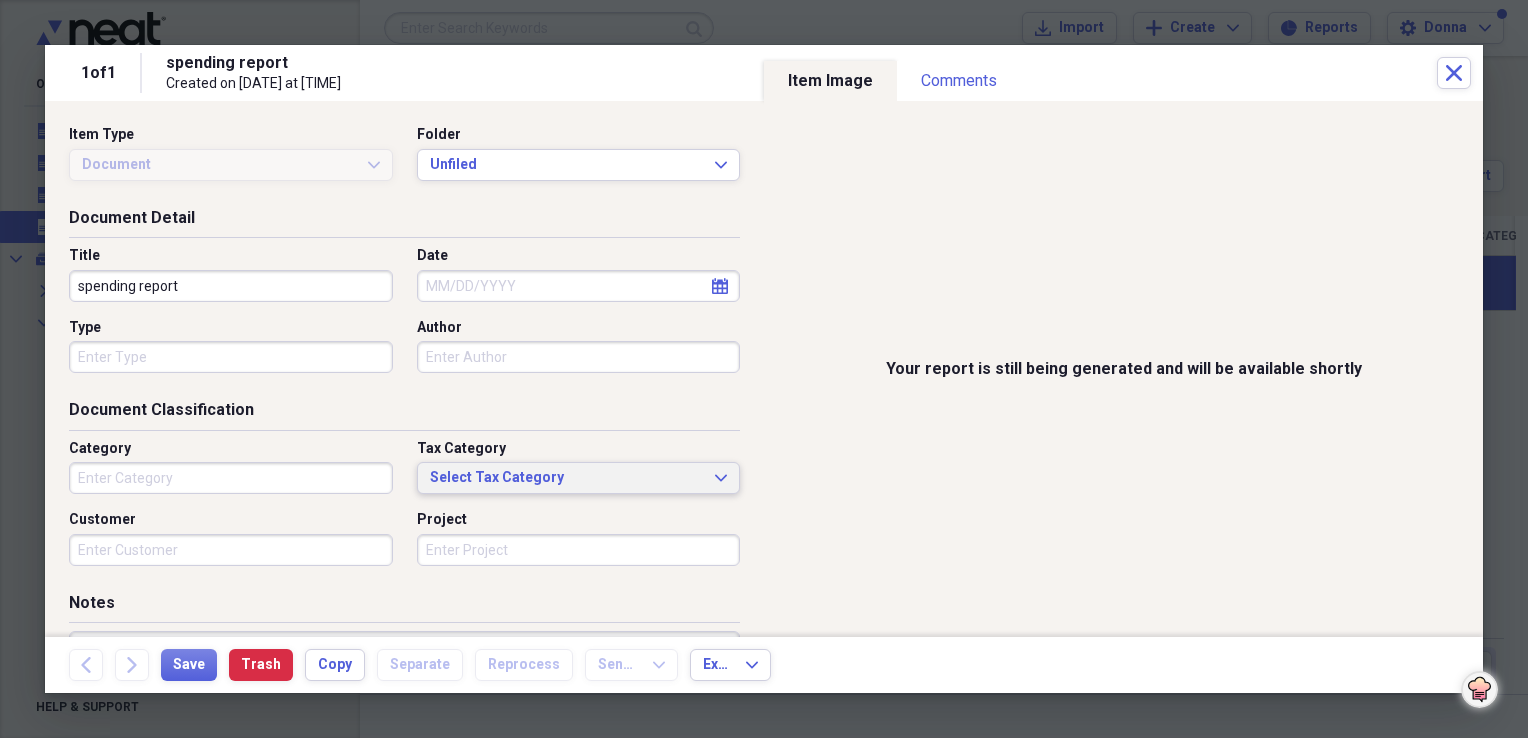 click on "Select Tax Category Expand" at bounding box center (579, 478) 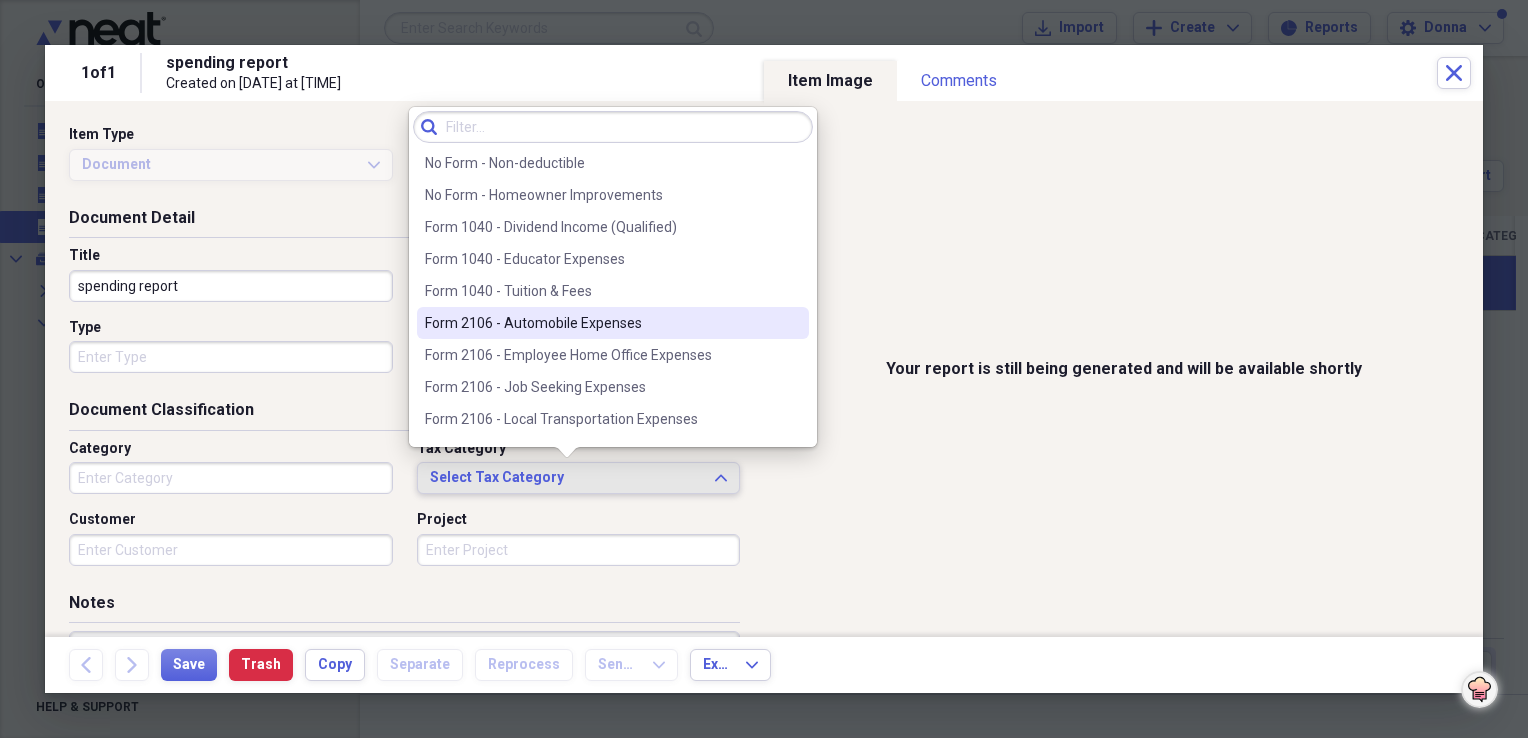 click on "Your report is still being generated and will be available shortly" at bounding box center [1123, 369] 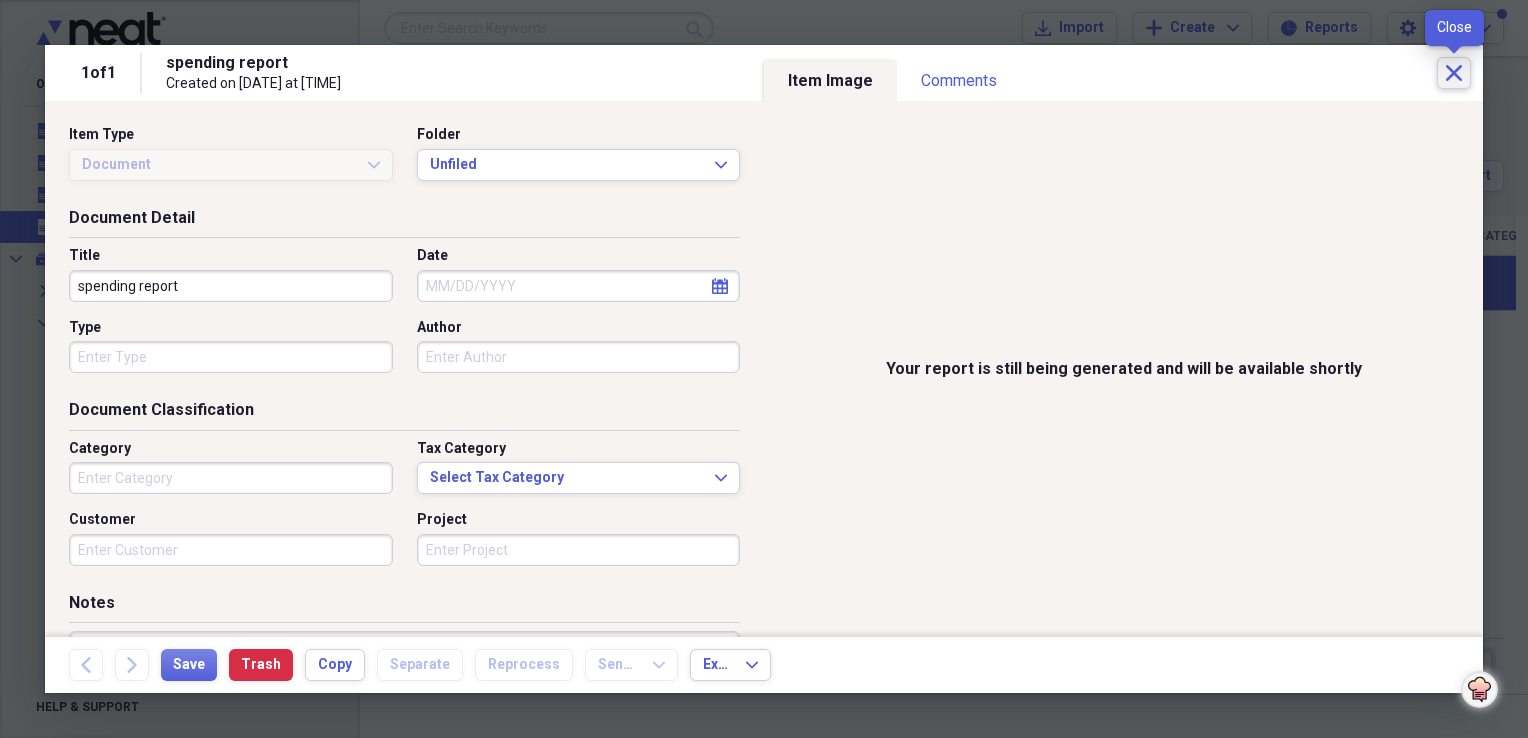 click on "Close" at bounding box center (1454, 73) 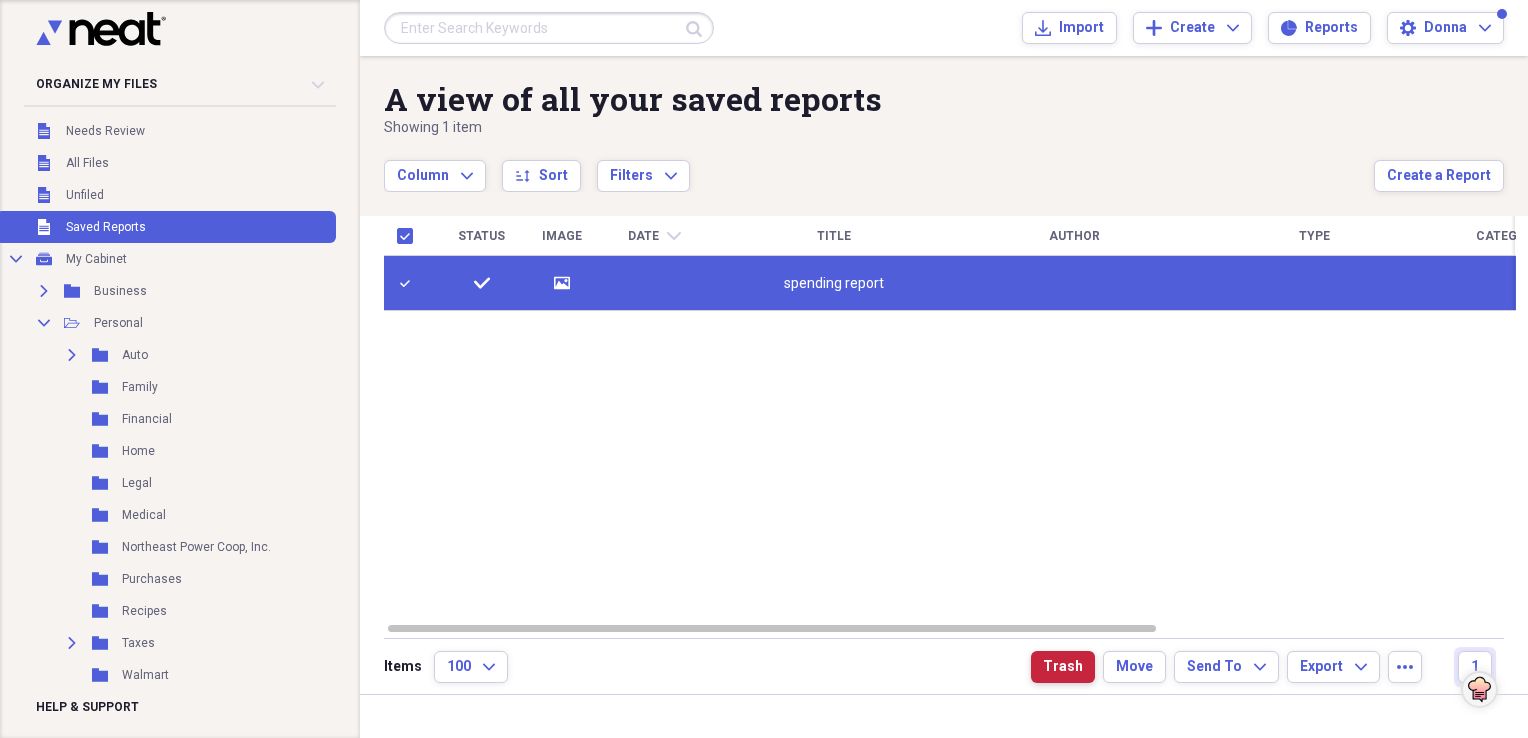 click on "Trash" at bounding box center (1063, 667) 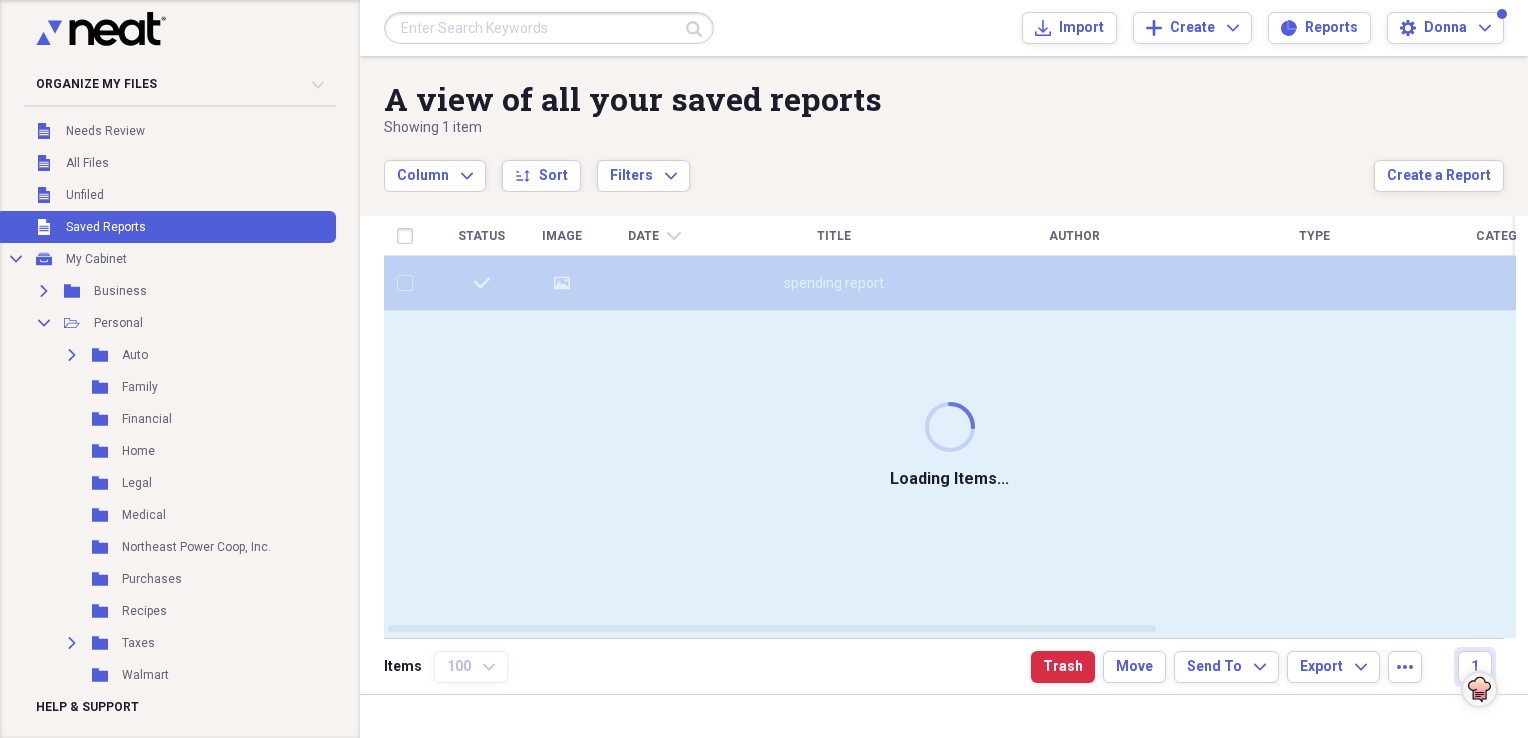 checkbox on "false" 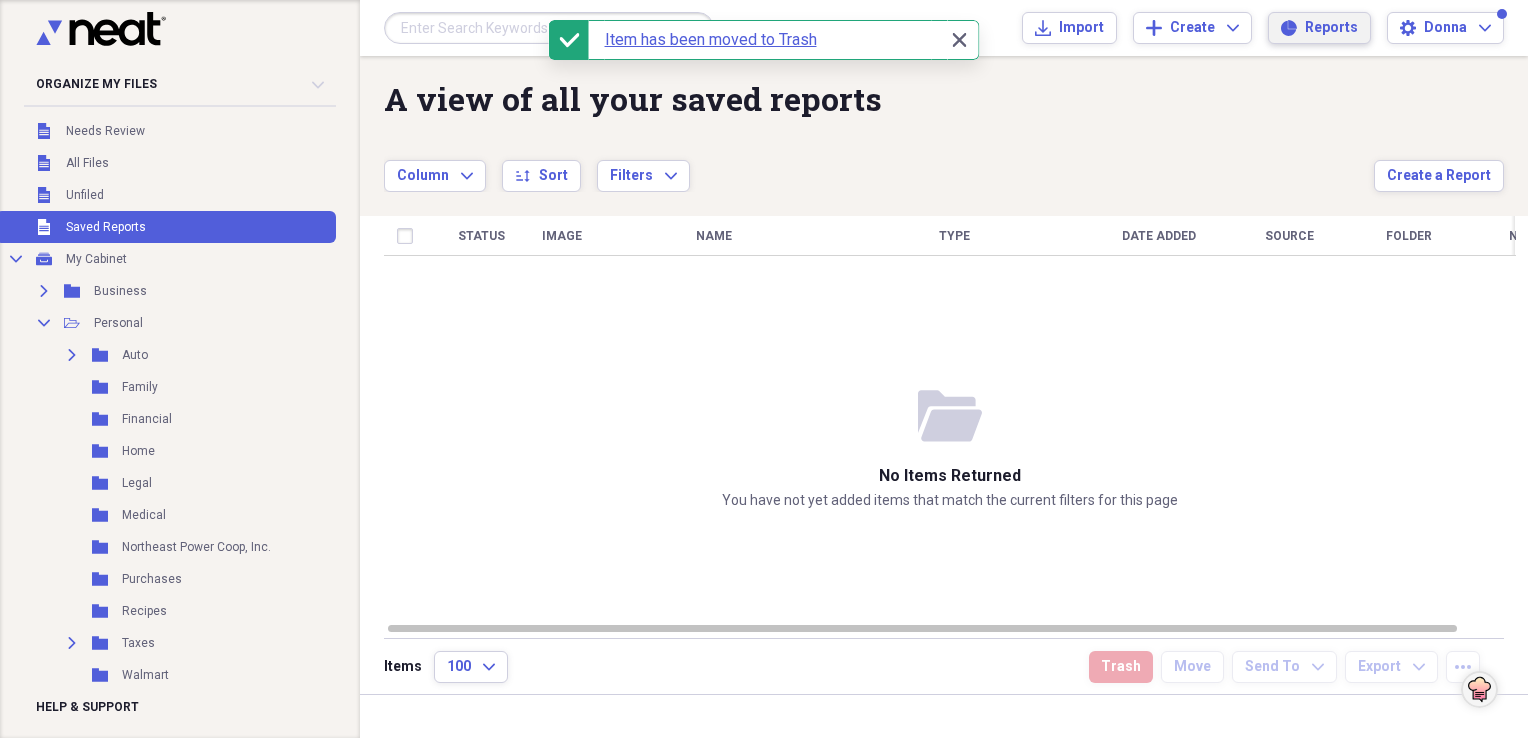 click on "Reports" at bounding box center [1331, 28] 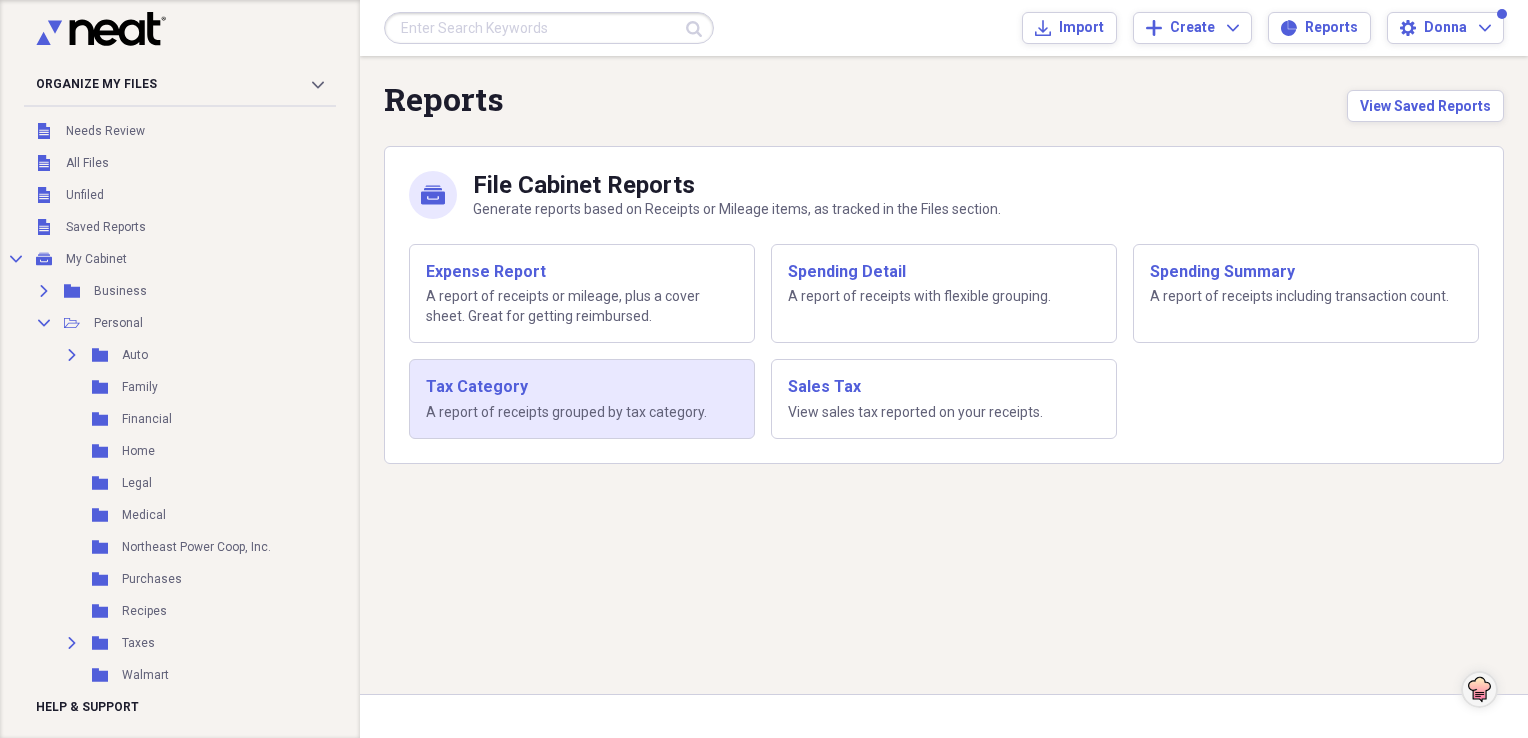 click on "Tax Category" at bounding box center [582, 387] 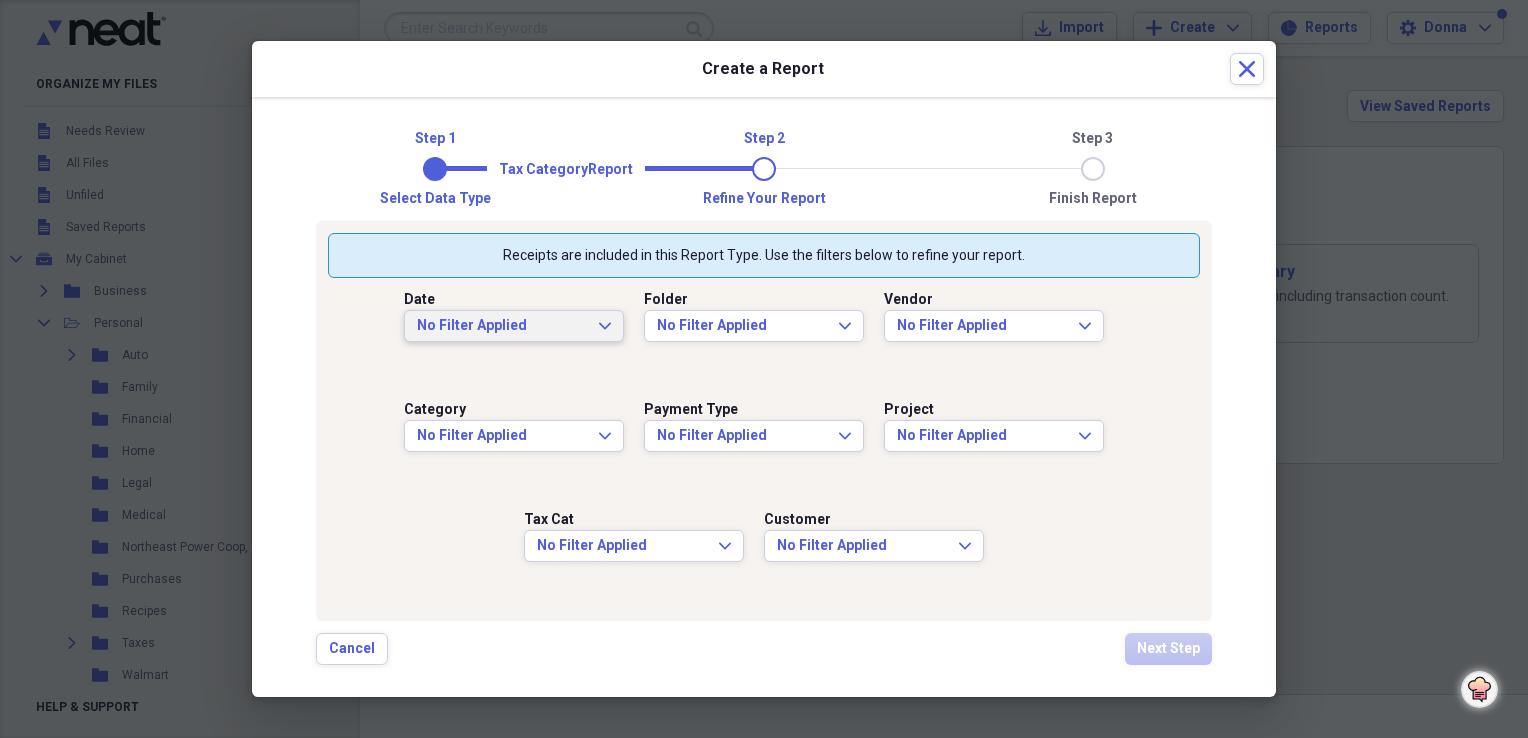 click on "Expand" 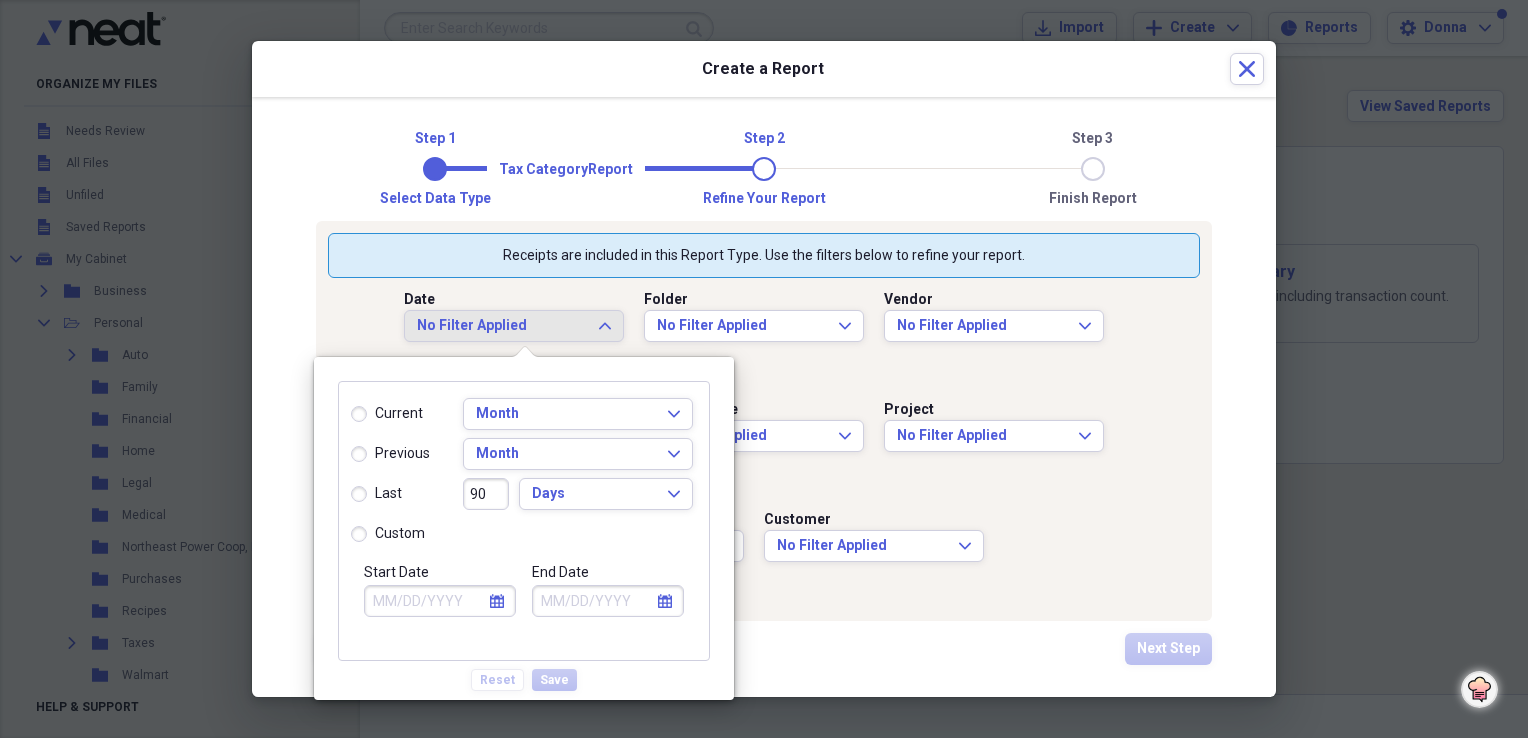click on "custom" at bounding box center [388, 534] 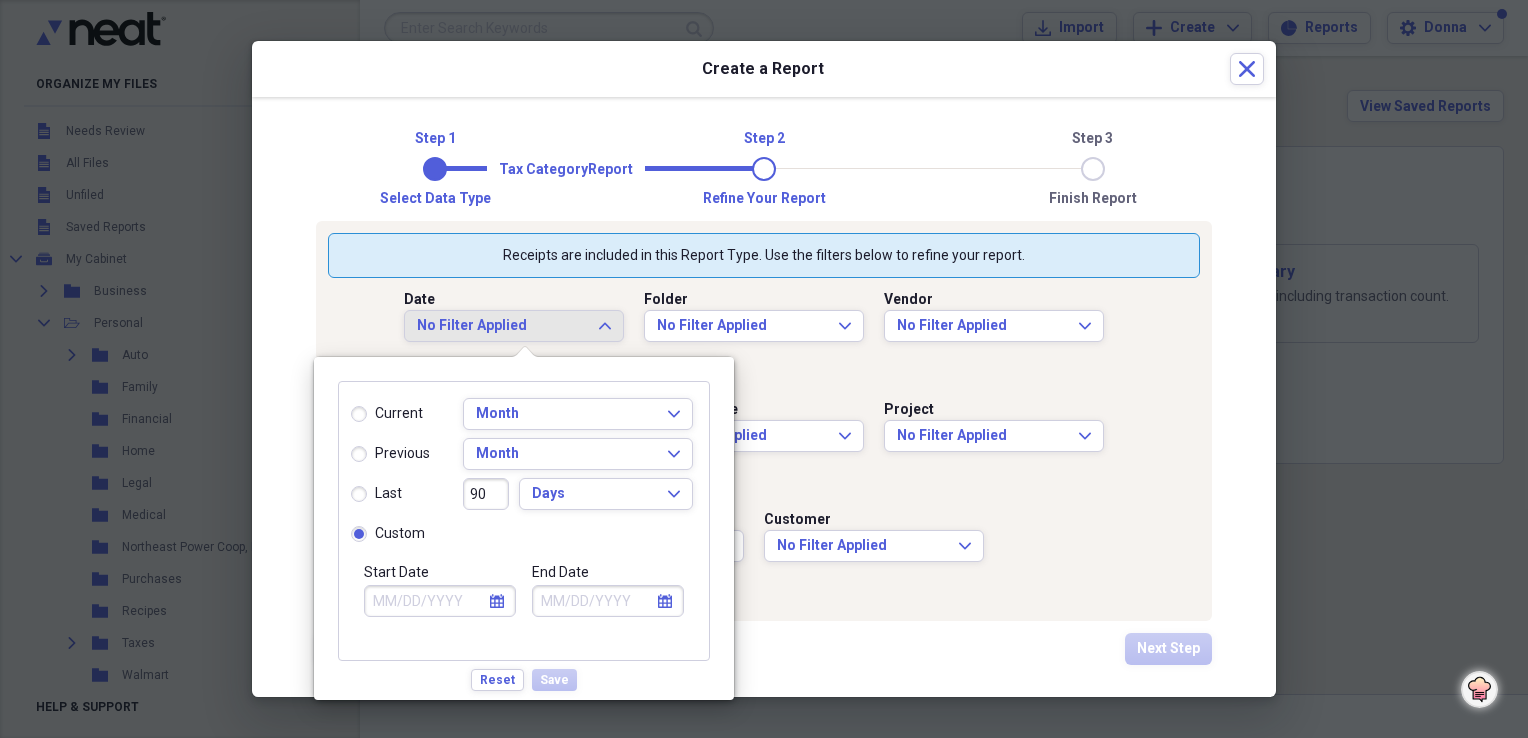 click 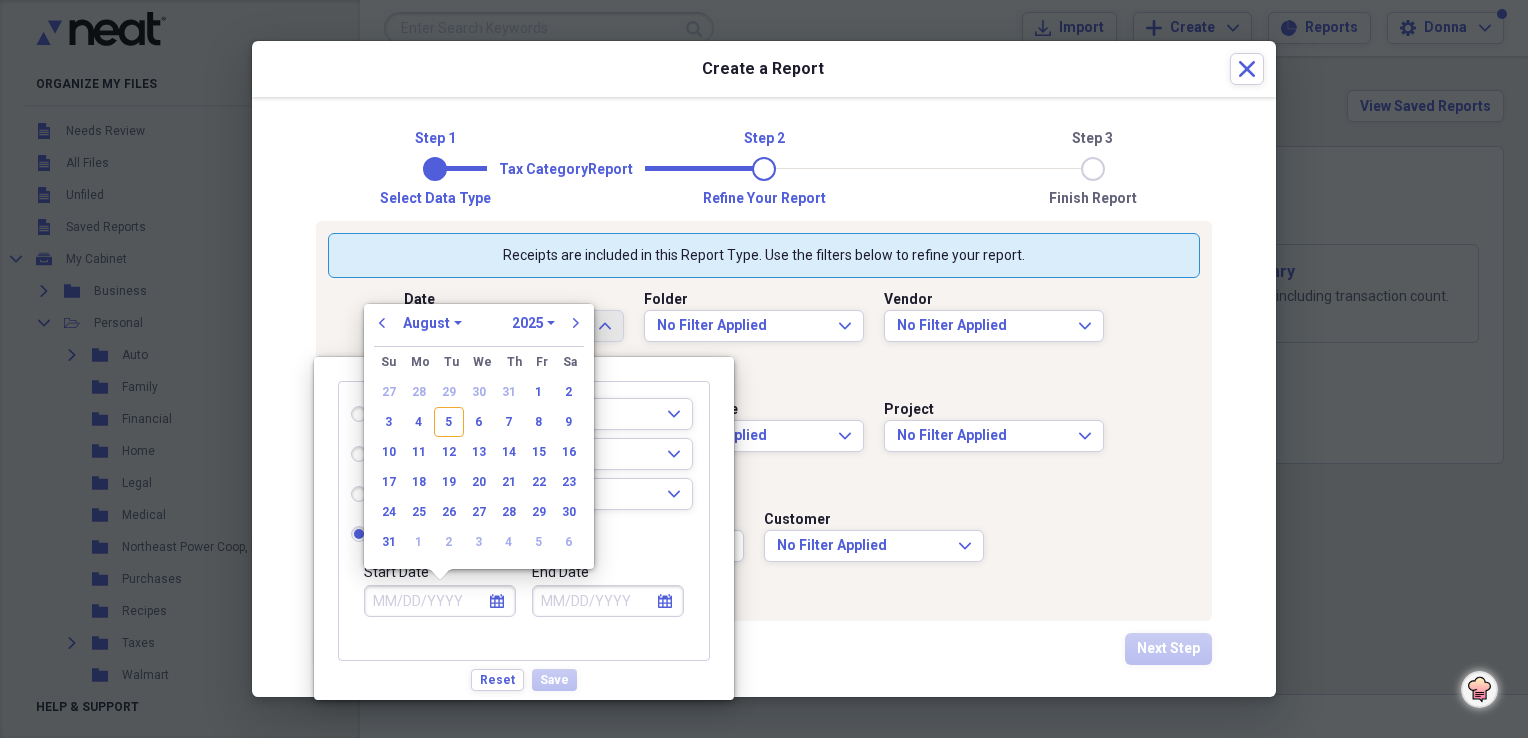 click on "1970 1971 1972 1973 1974 1975 1976 1977 1978 1979 1980 1981 1982 1983 1984 1985 1986 1987 1988 1989 1990 1991 1992 1993 1994 1995 1996 1997 1998 1999 2000 2001 2002 2003 2004 2005 2006 2007 2008 2009 2010 2011 2012 2013 2014 2015 2016 2017 2018 2019 2020 2021 2022 2023 2024 2025 2026 2027 2028 2029 2030 2031 2032 2033 2034 2035" at bounding box center (533, 323) 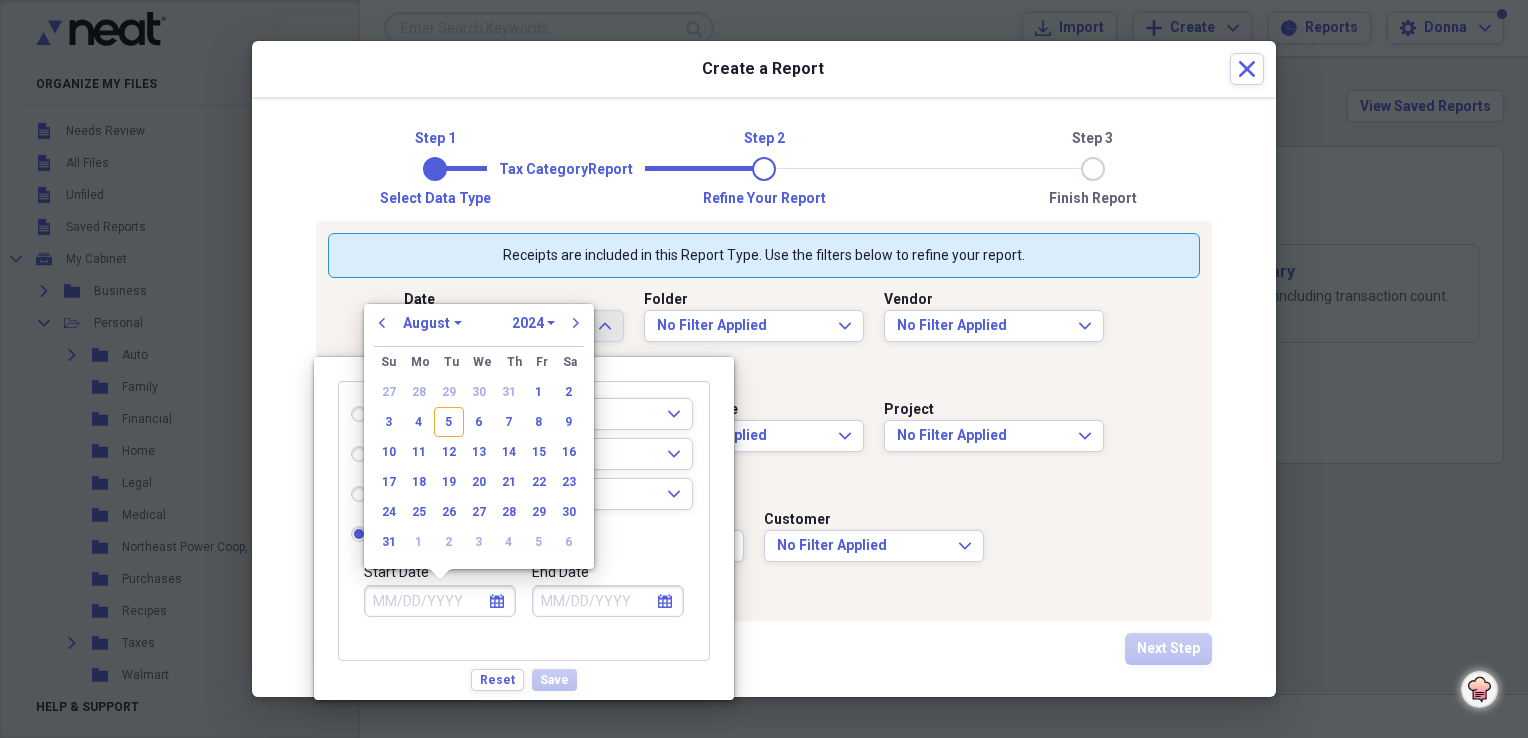 click on "1970 1971 1972 1973 1974 1975 1976 1977 1978 1979 1980 1981 1982 1983 1984 1985 1986 1987 1988 1989 1990 1991 1992 1993 1994 1995 1996 1997 1998 1999 2000 2001 2002 2003 2004 2005 2006 2007 2008 2009 2010 2011 2012 2013 2014 2015 2016 2017 2018 2019 2020 2021 2022 2023 2024 2025 2026 2027 2028 2029 2030 2031 2032 2033 2034 2035" at bounding box center (533, 323) 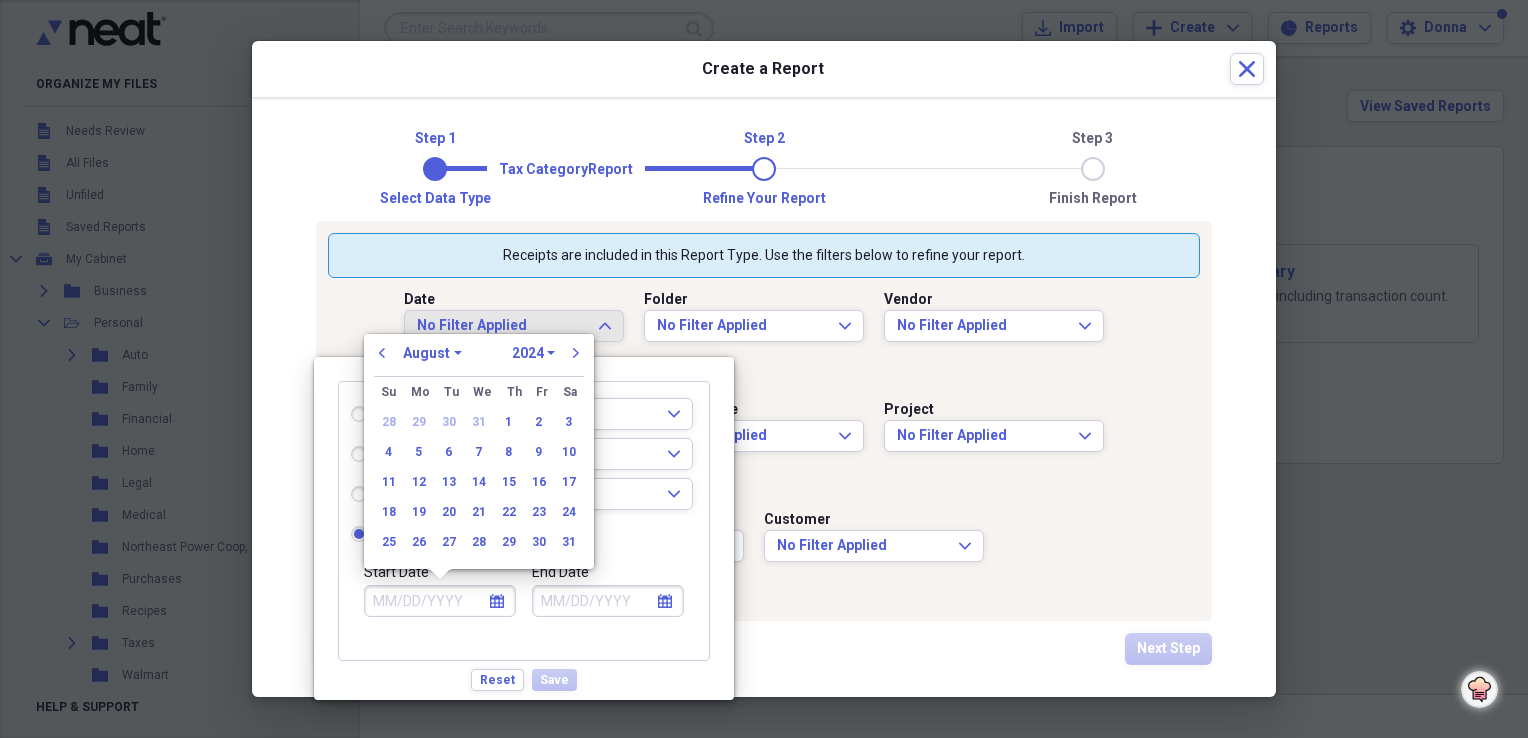 click on "January February March April May June July August September October November December" at bounding box center [432, 353] 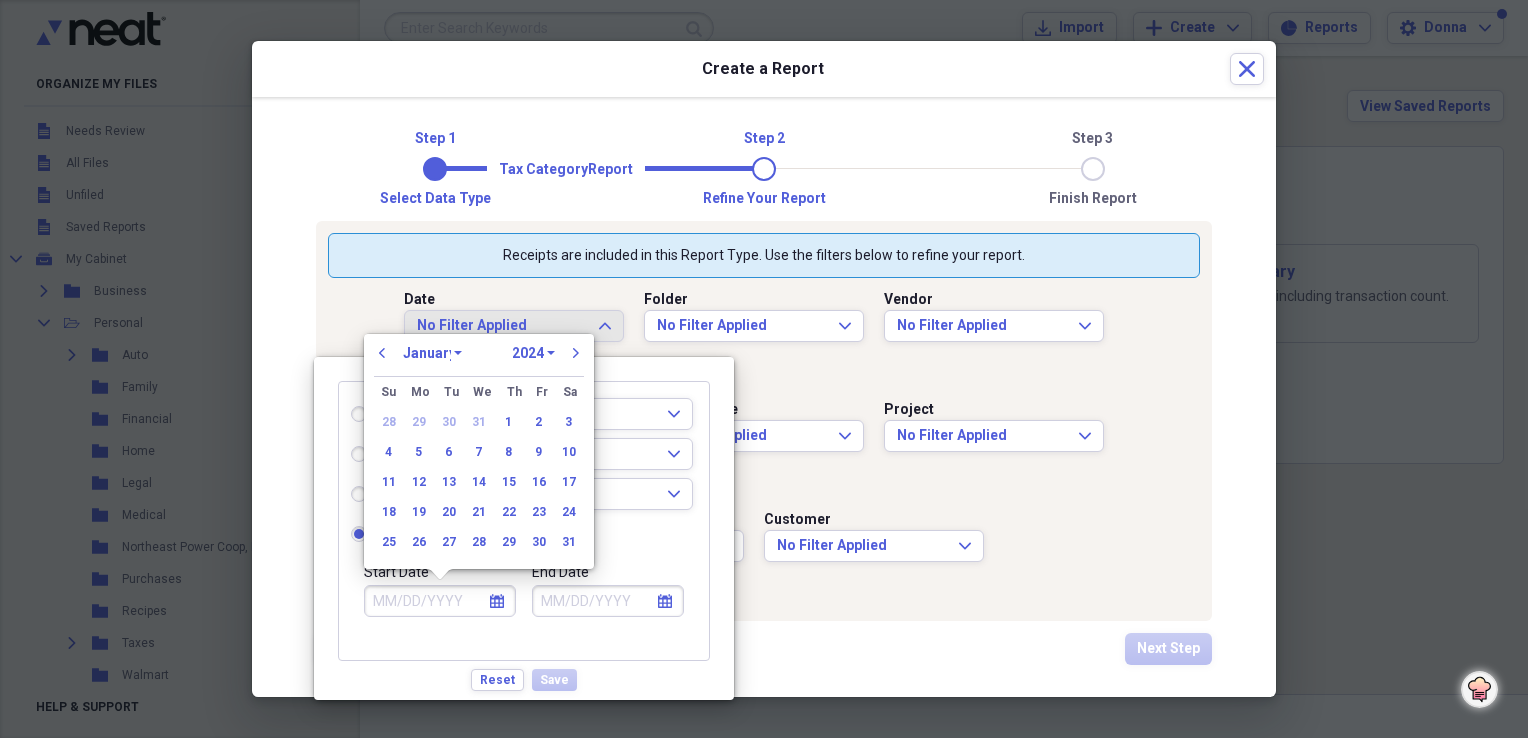 click on "January February March April May June July August September October November December" at bounding box center (432, 353) 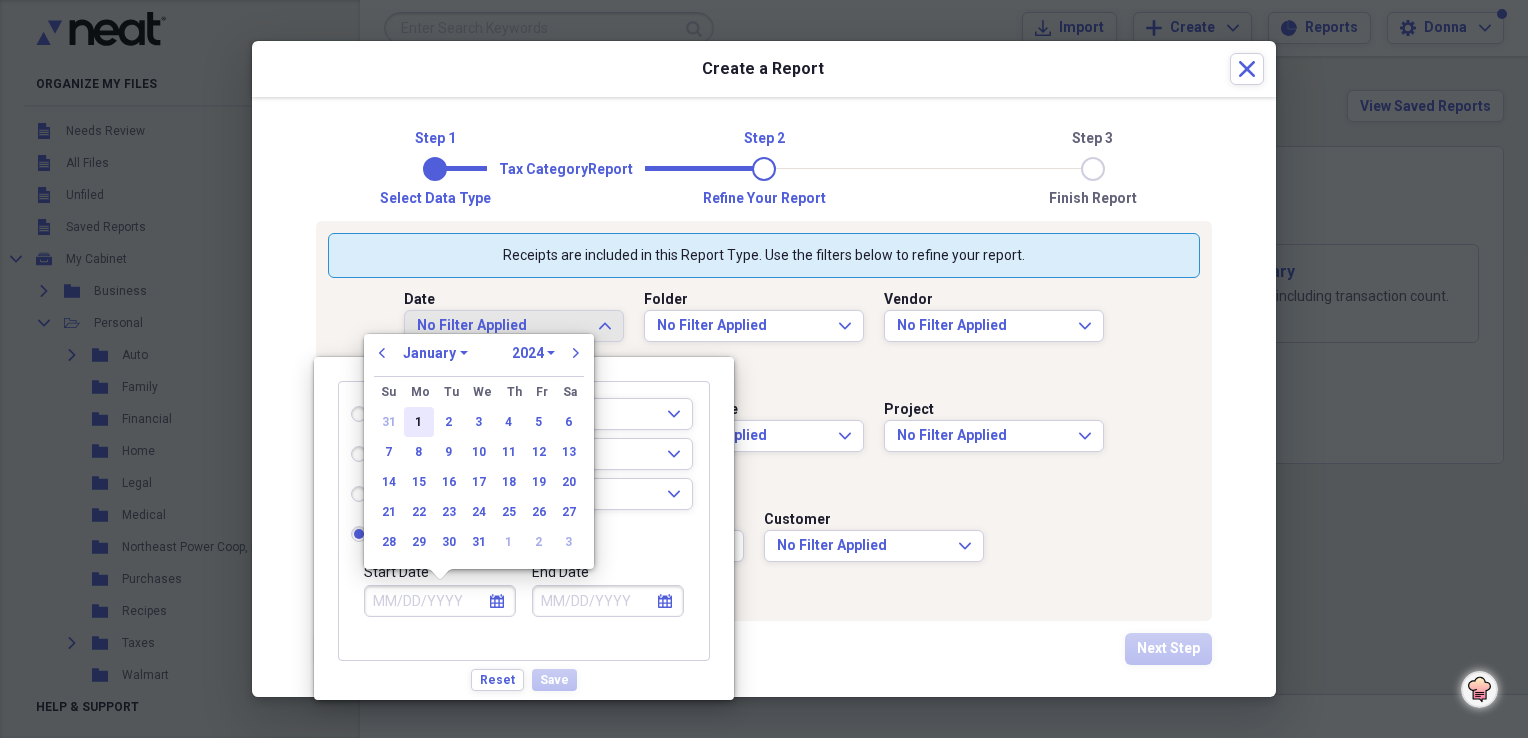 click on "1" at bounding box center [419, 422] 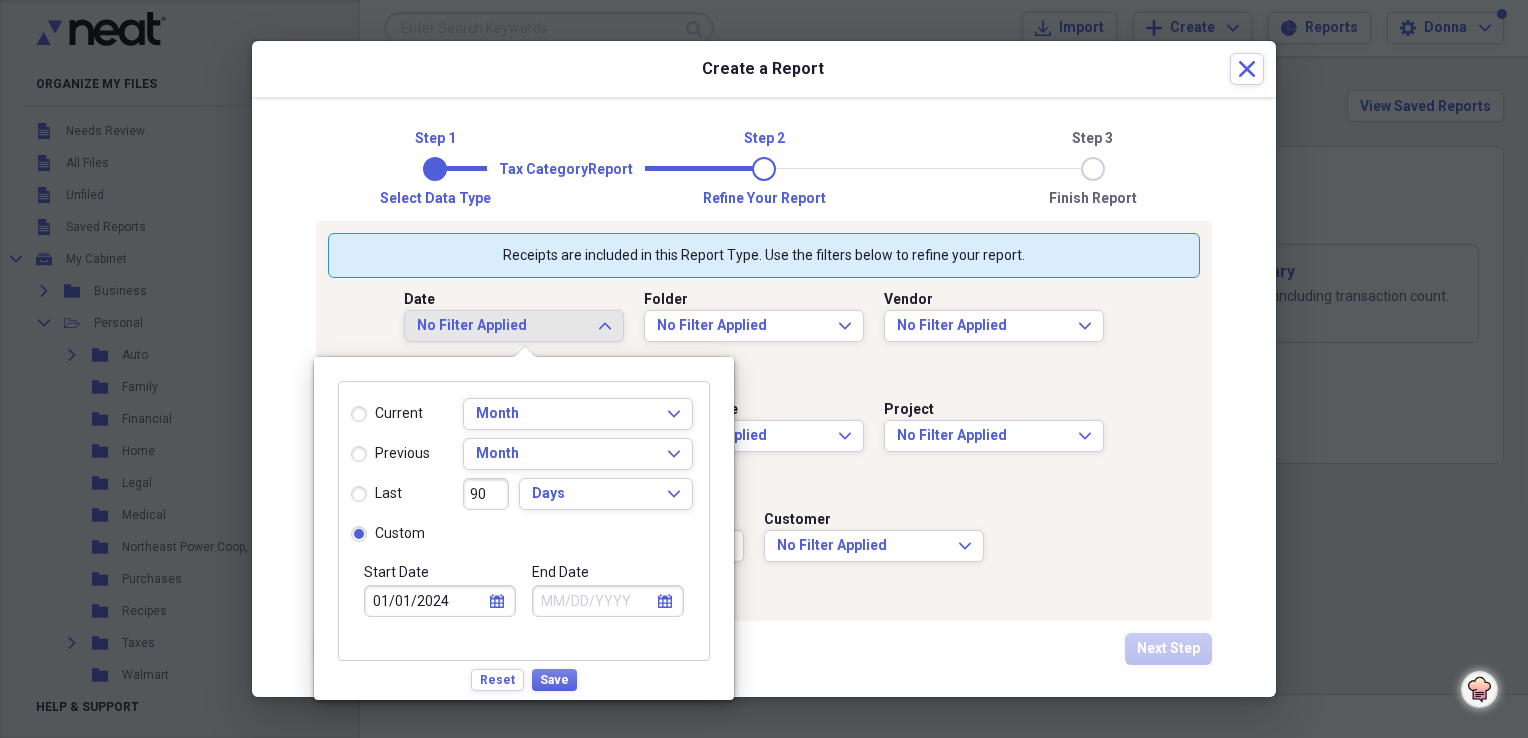 click 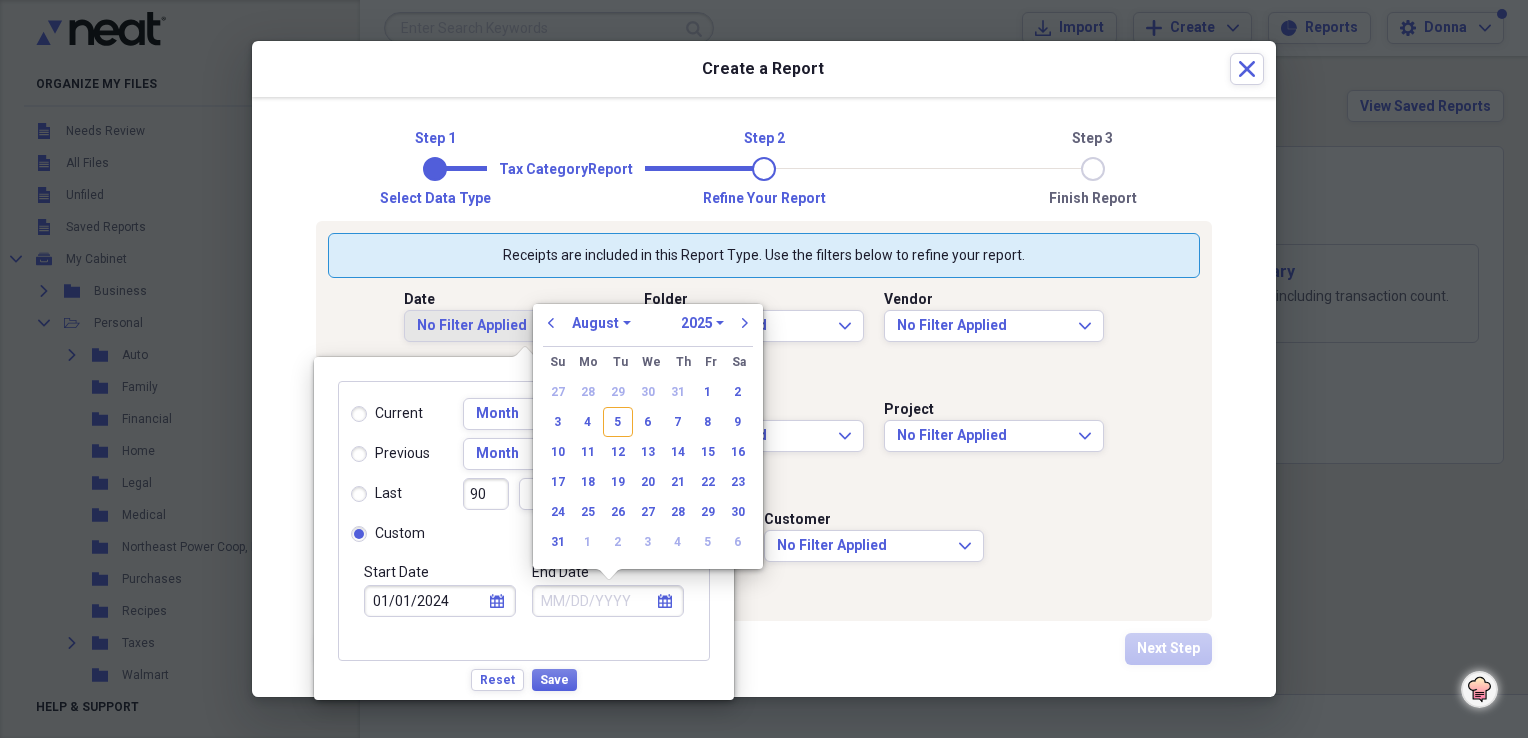 click on "1970 1971 1972 1973 1974 1975 1976 1977 1978 1979 1980 1981 1982 1983 1984 1985 1986 1987 1988 1989 1990 1991 1992 1993 1994 1995 1996 1997 1998 1999 2000 2001 2002 2003 2004 2005 2006 2007 2008 2009 2010 2011 2012 2013 2014 2015 2016 2017 2018 2019 2020 2021 2022 2023 2024 2025 2026 2027 2028 2029 2030 2031 2032 2033 2034 2035" at bounding box center [702, 323] 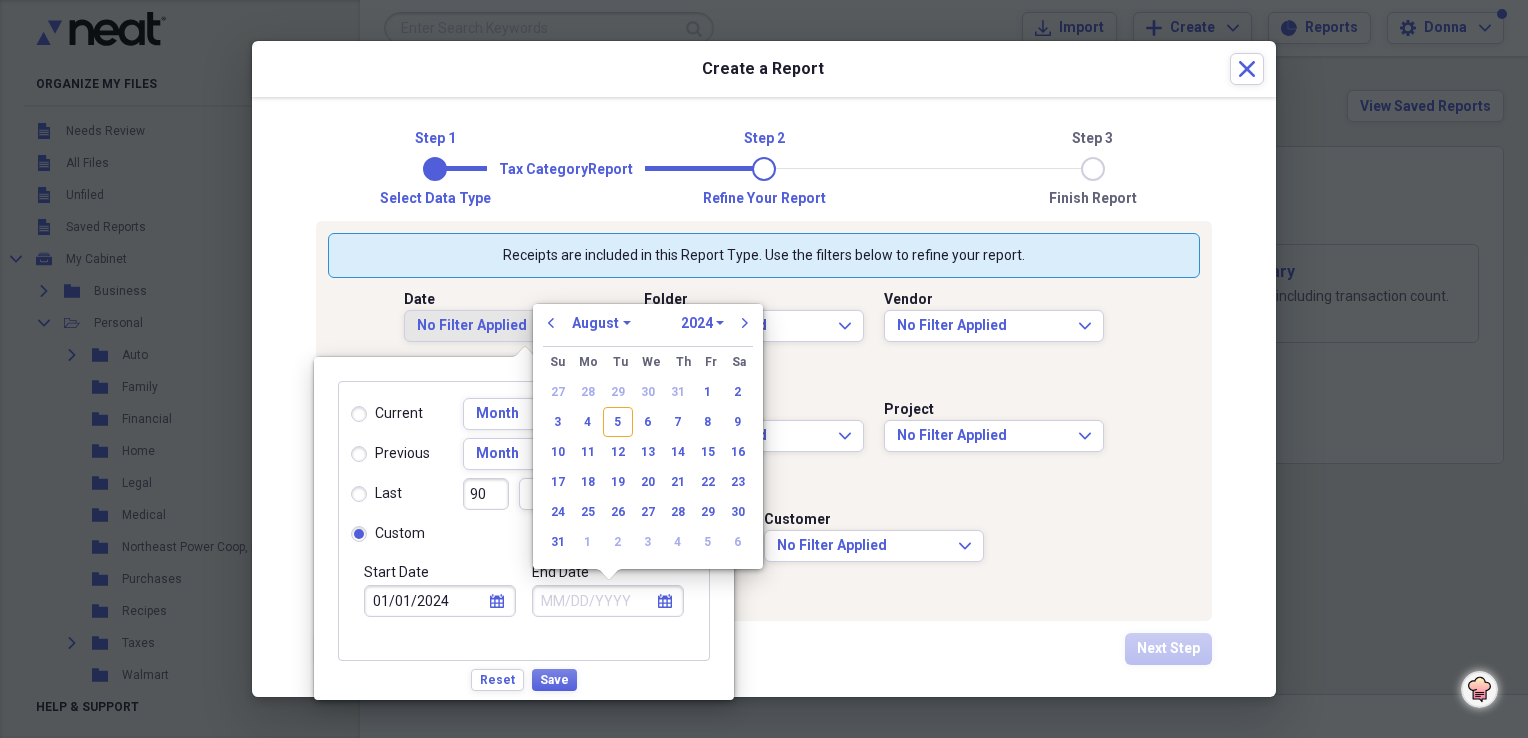click on "1970 1971 1972 1973 1974 1975 1976 1977 1978 1979 1980 1981 1982 1983 1984 1985 1986 1987 1988 1989 1990 1991 1992 1993 1994 1995 1996 1997 1998 1999 2000 2001 2002 2003 2004 2005 2006 2007 2008 2009 2010 2011 2012 2013 2014 2015 2016 2017 2018 2019 2020 2021 2022 2023 2024 2025 2026 2027 2028 2029 2030 2031 2032 2033 2034 2035" at bounding box center (702, 323) 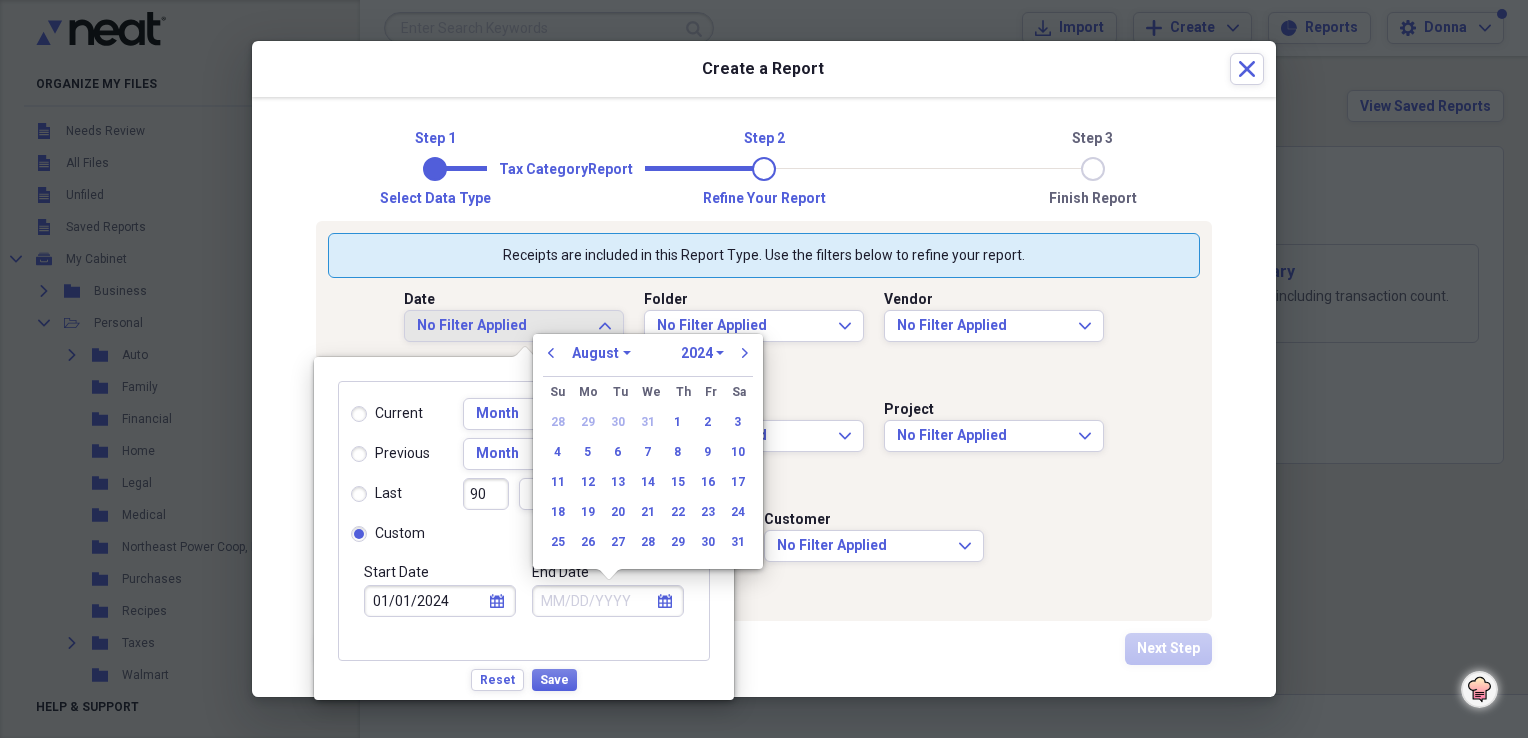 click on "January February March April May June July August September October November December" at bounding box center [601, 353] 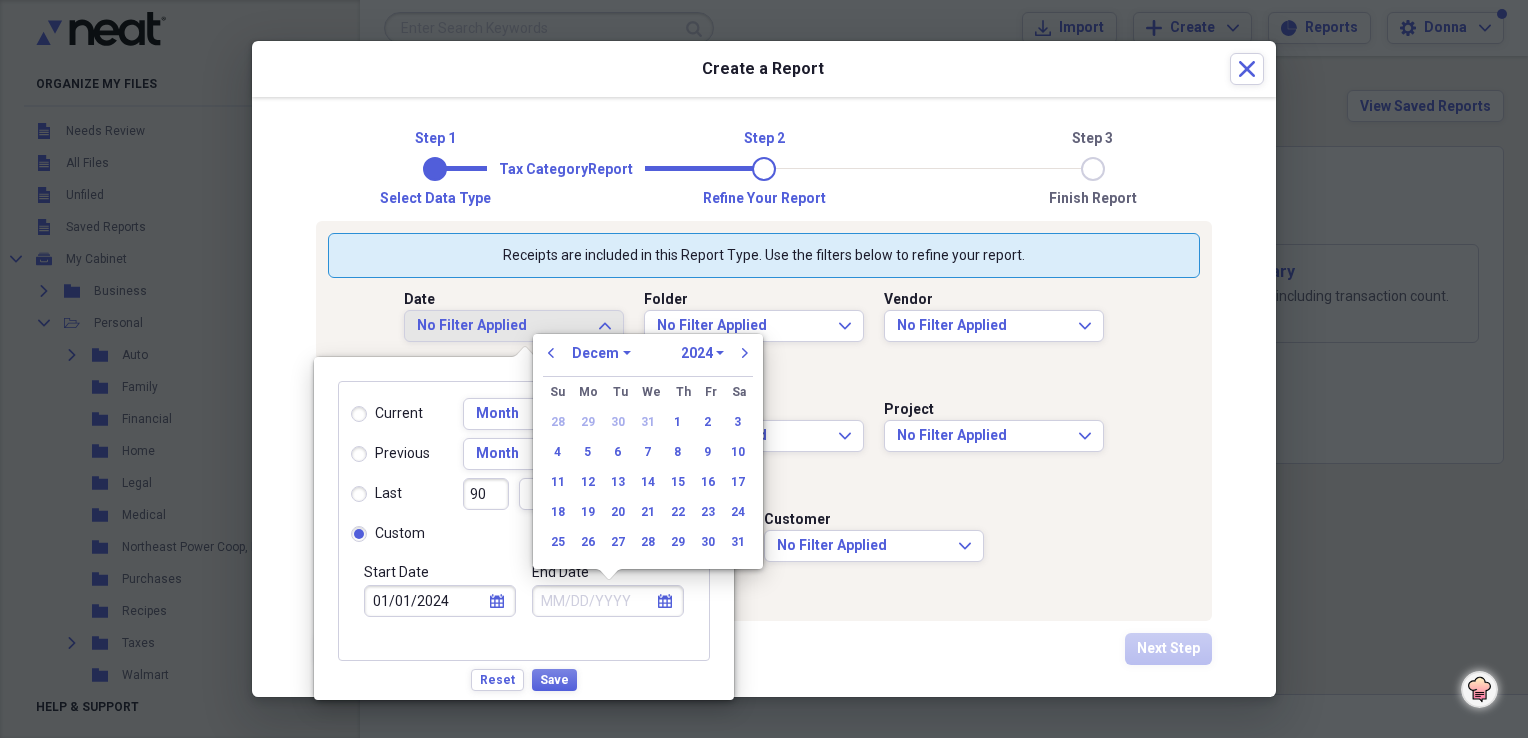 click on "January February March April May June July August September October November December" at bounding box center (601, 353) 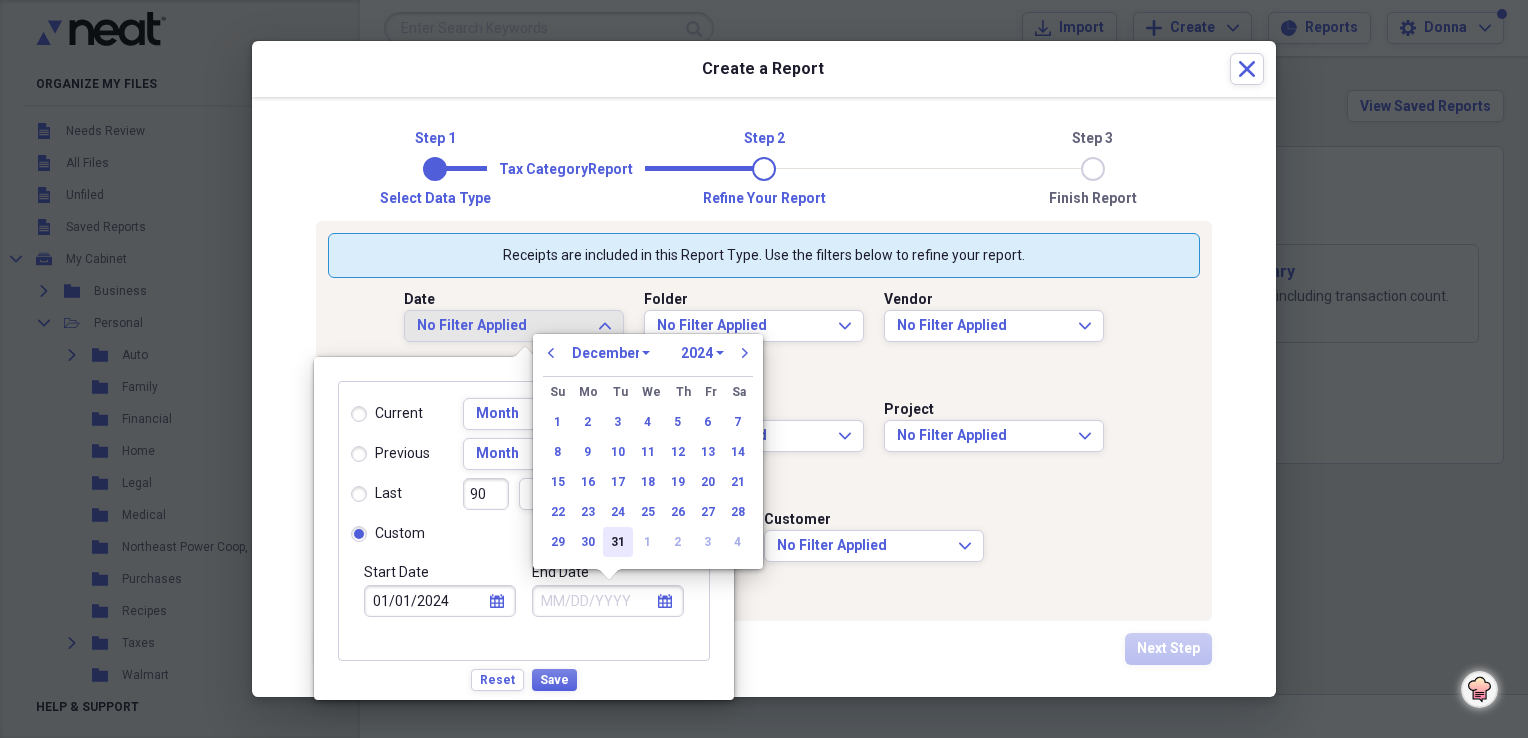 click on "31" at bounding box center (618, 542) 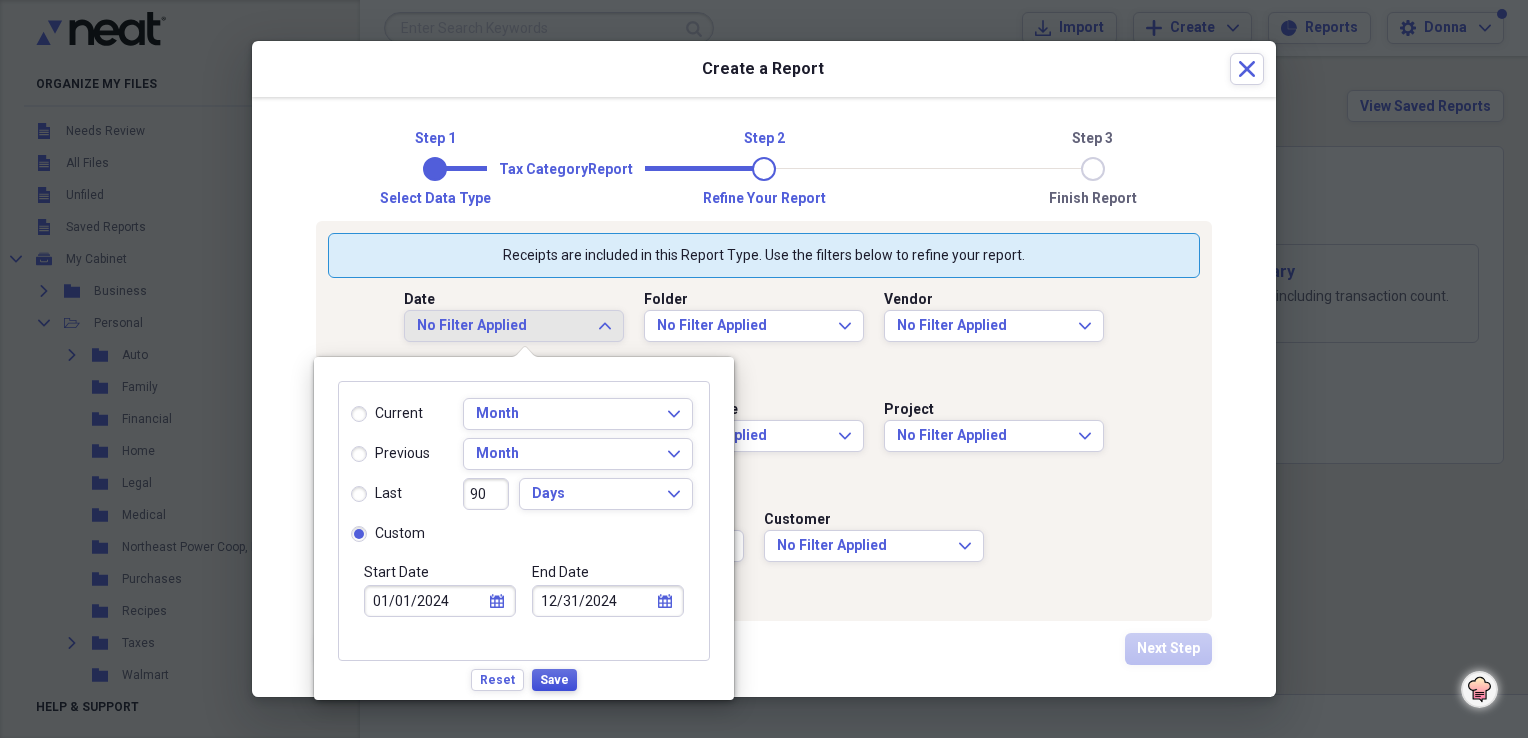 click on "Save" at bounding box center (554, 680) 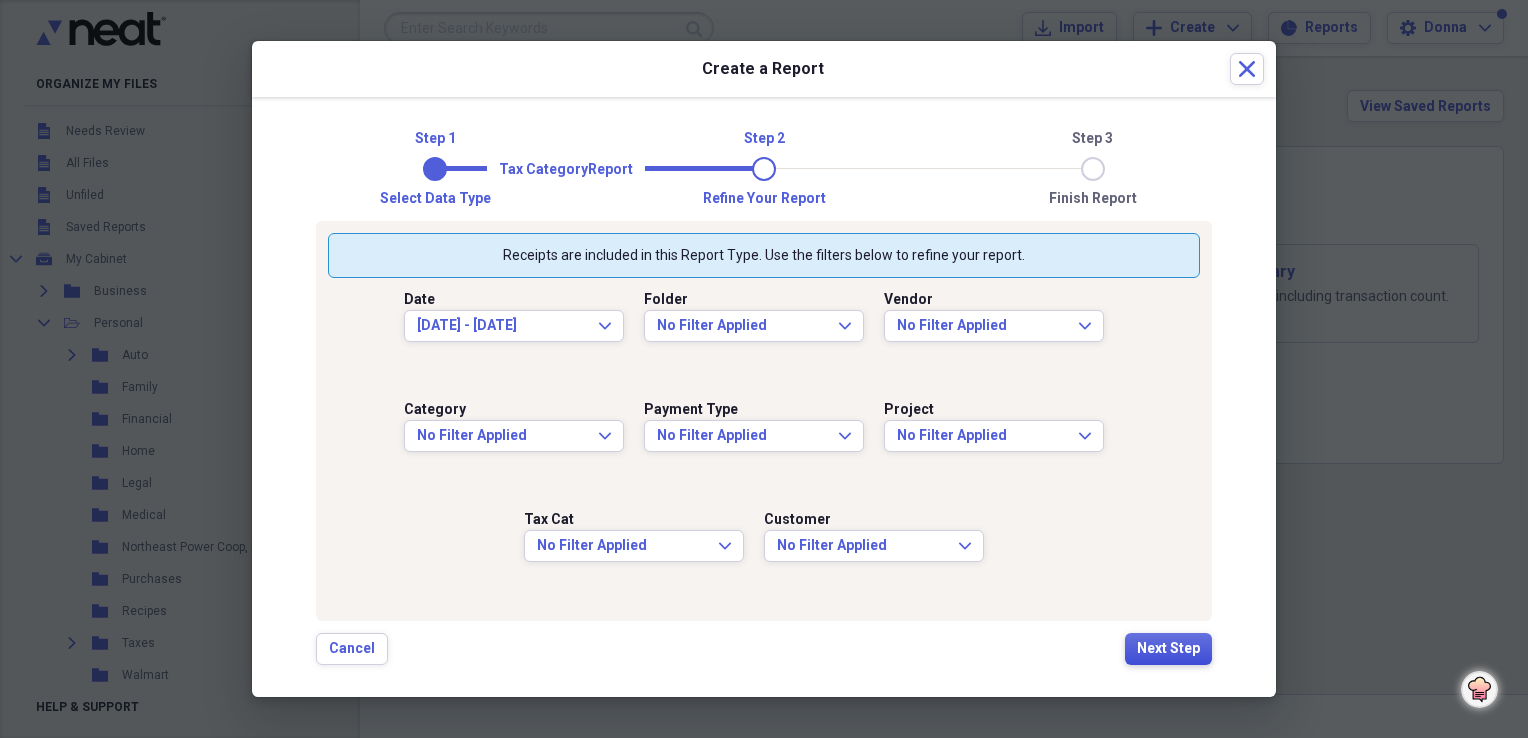 click on "Next Step" at bounding box center (1168, 649) 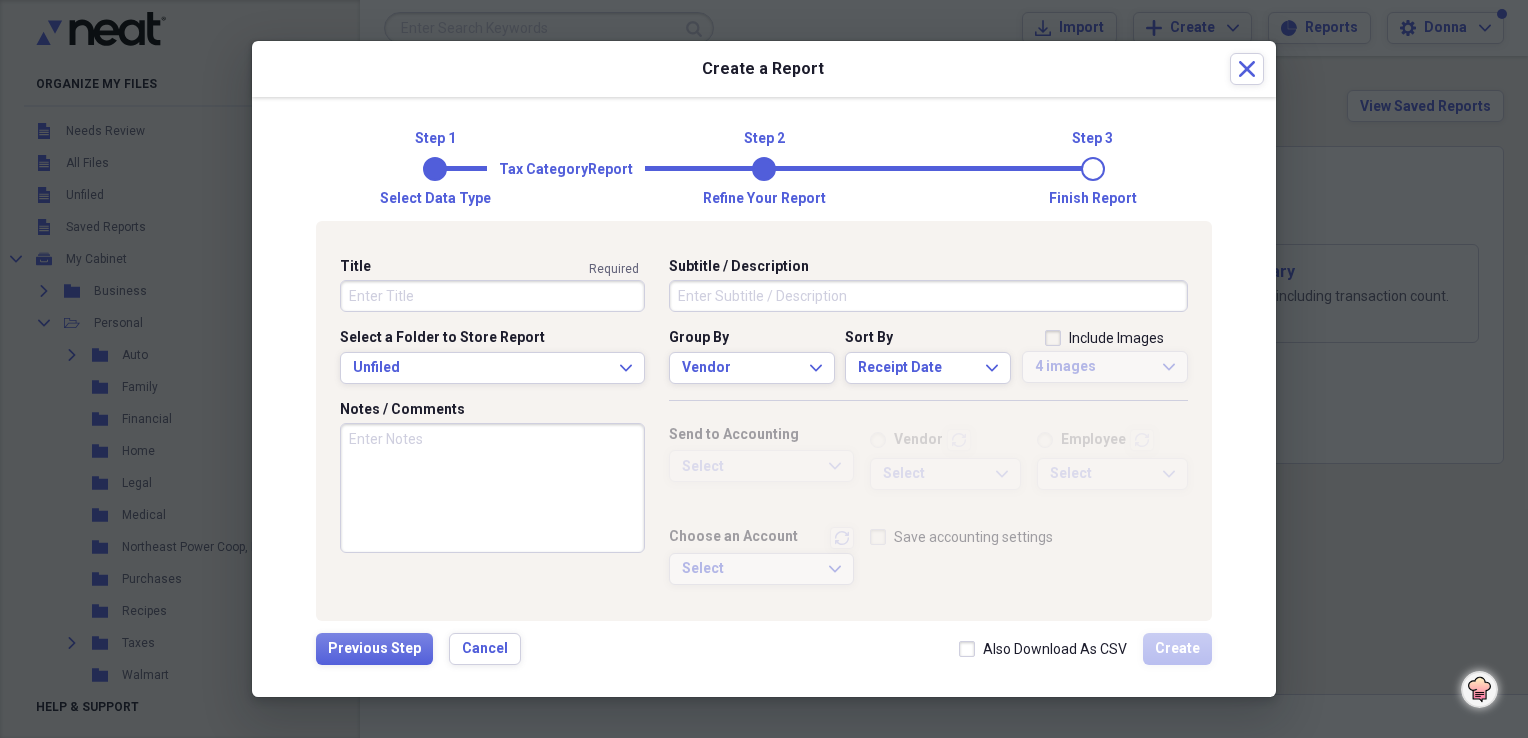 click on "Title" at bounding box center (492, 296) 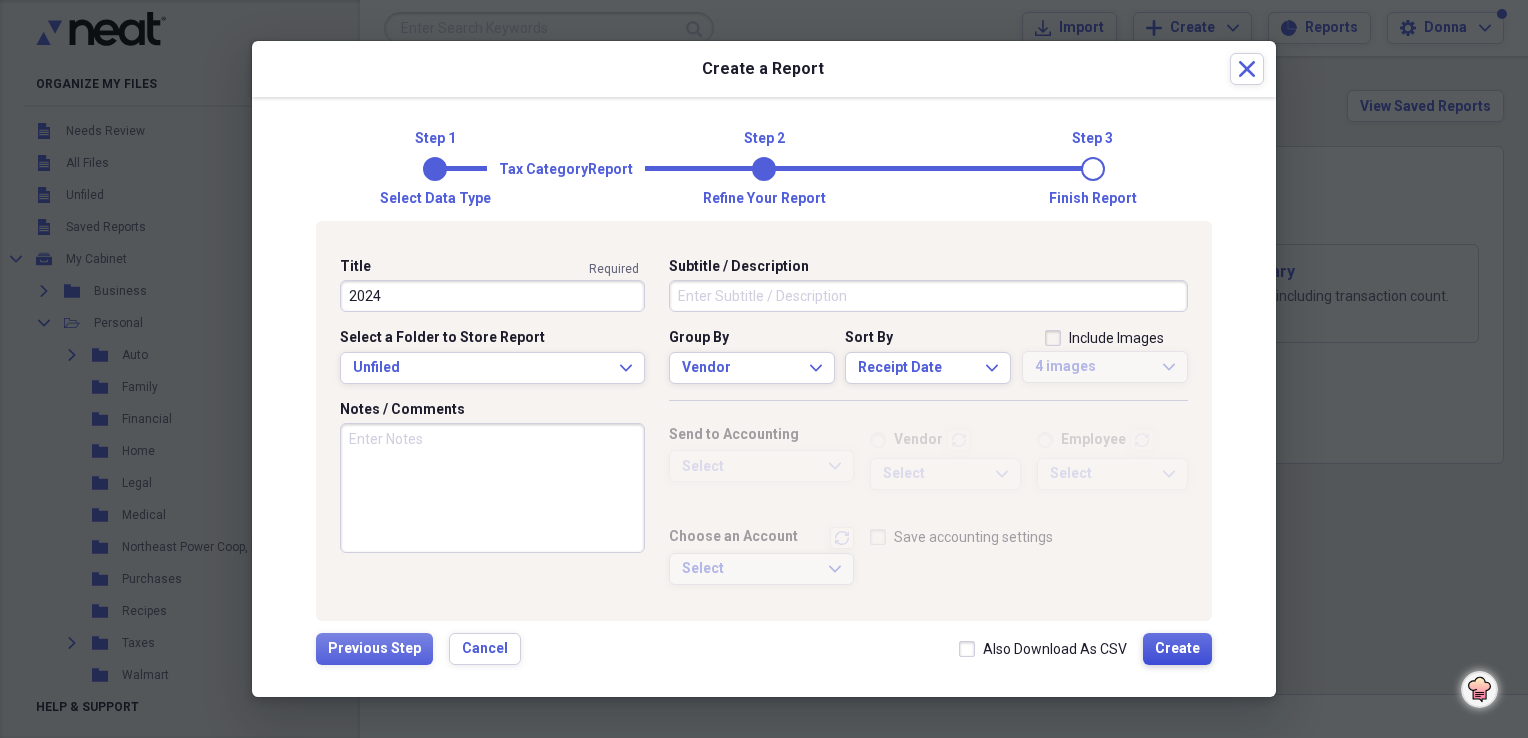 type on "2024" 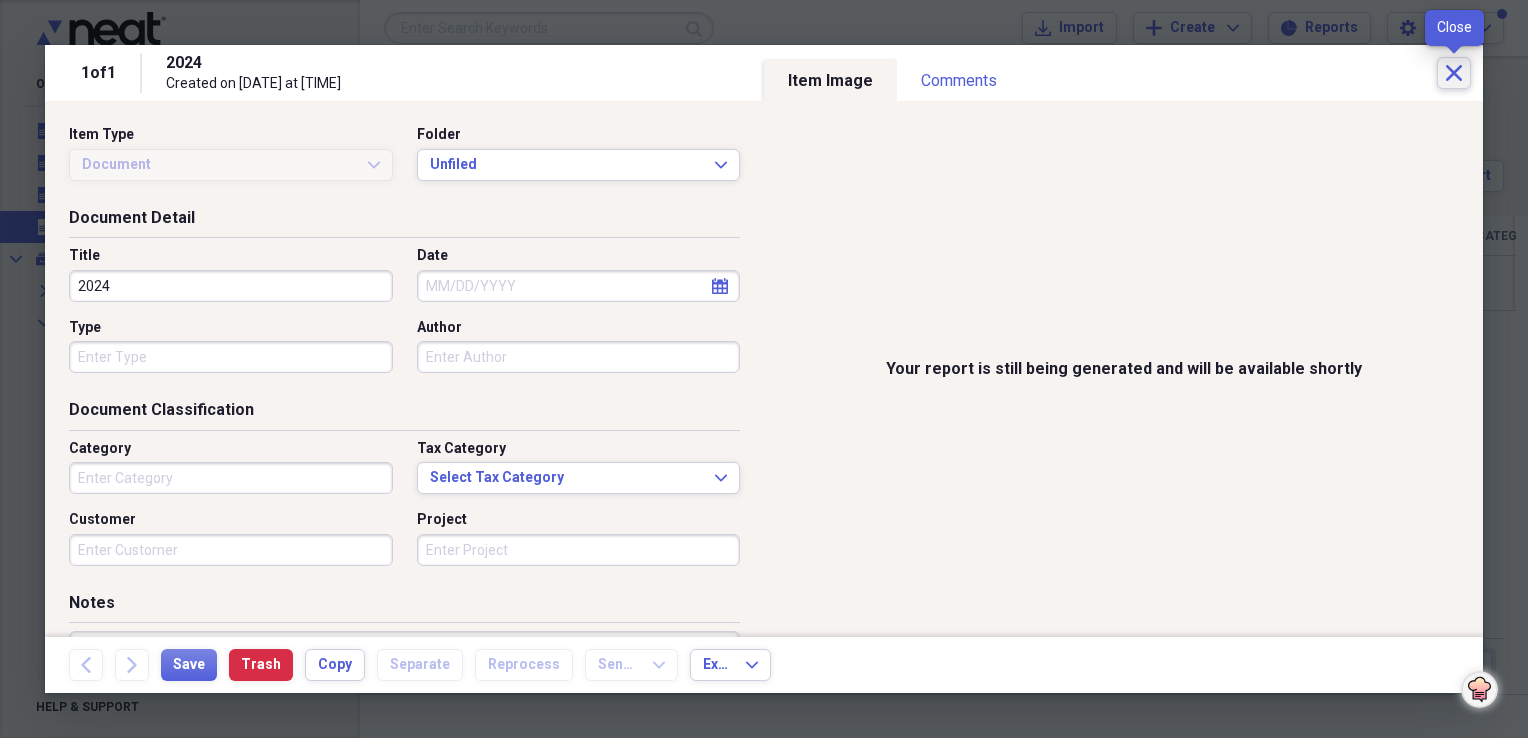 click 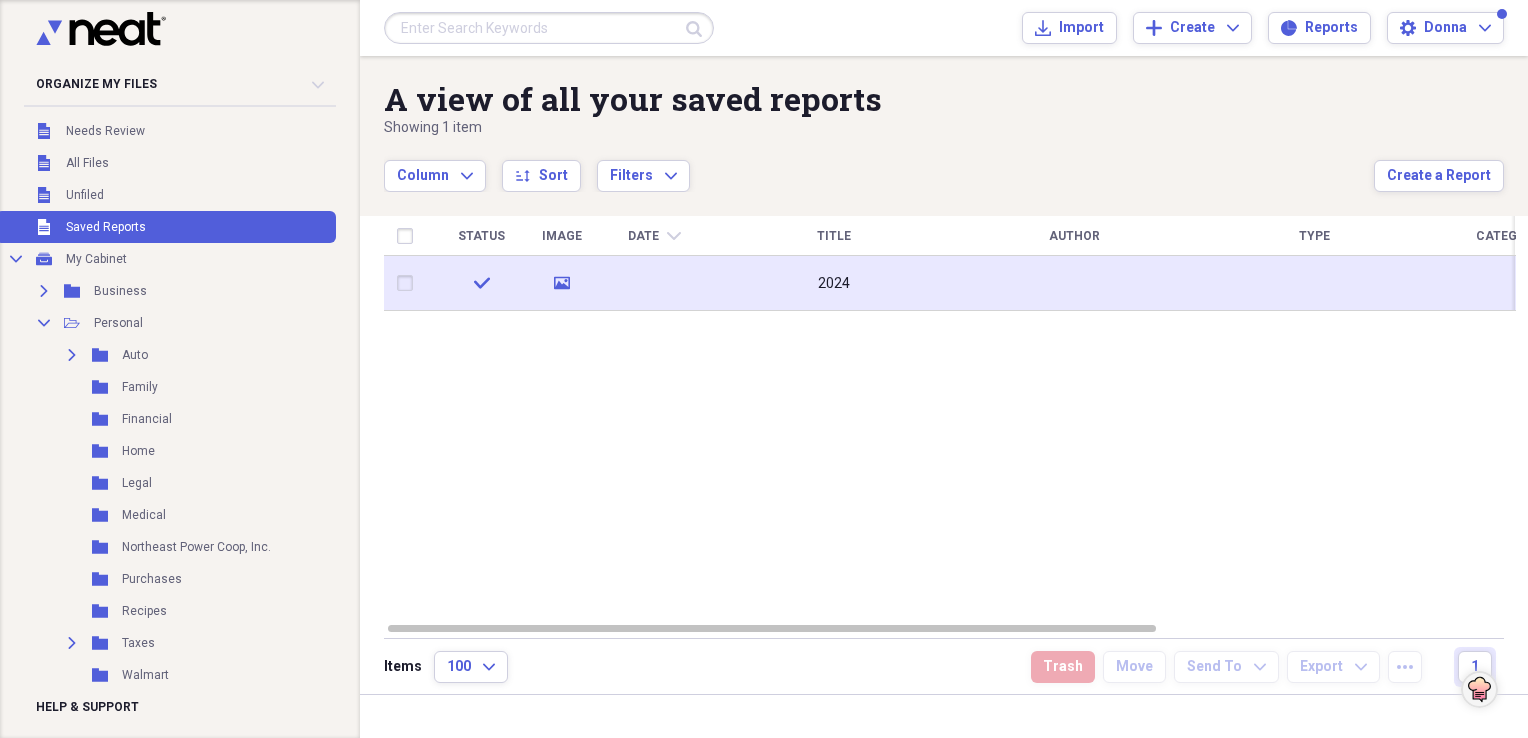 click on "2024" at bounding box center [834, 284] 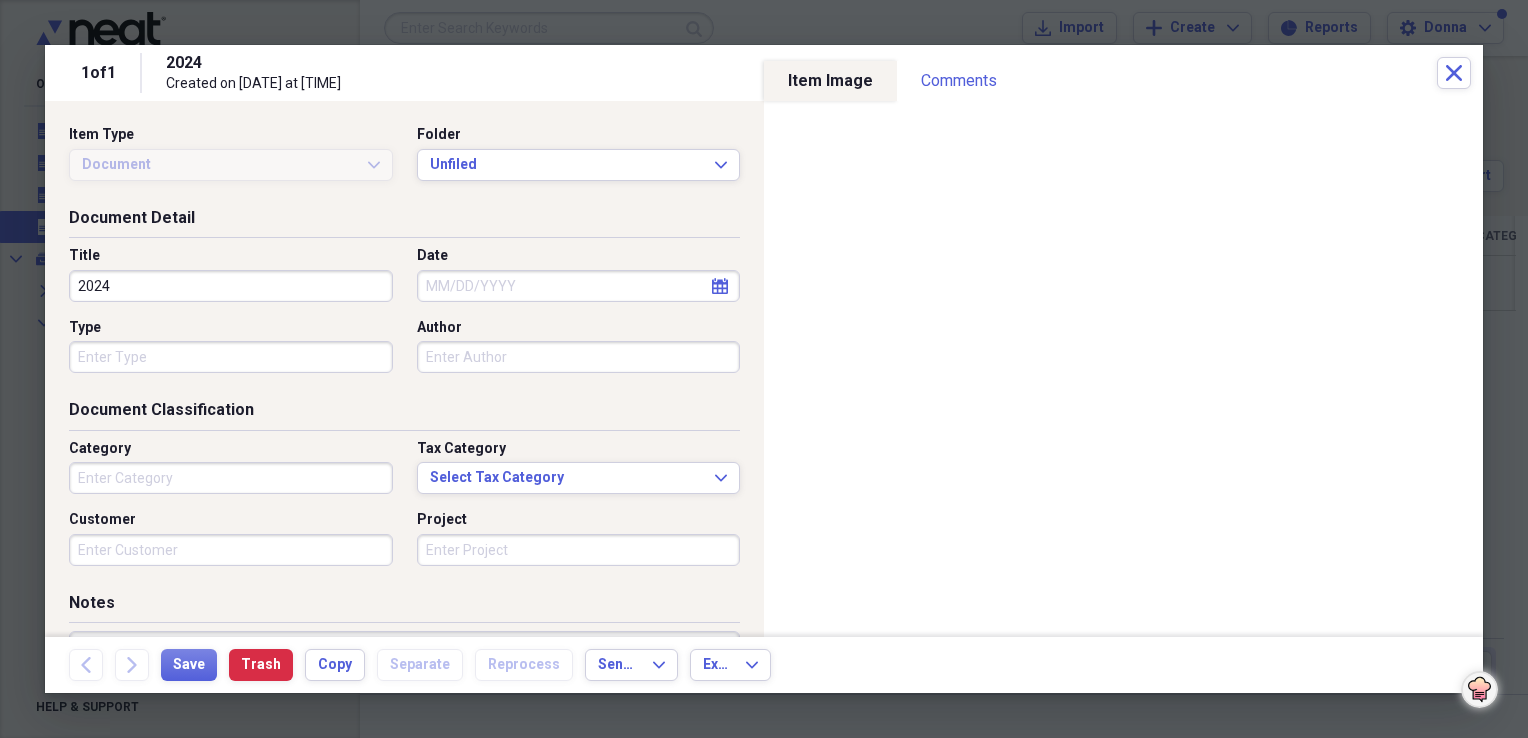 type on "Health" 